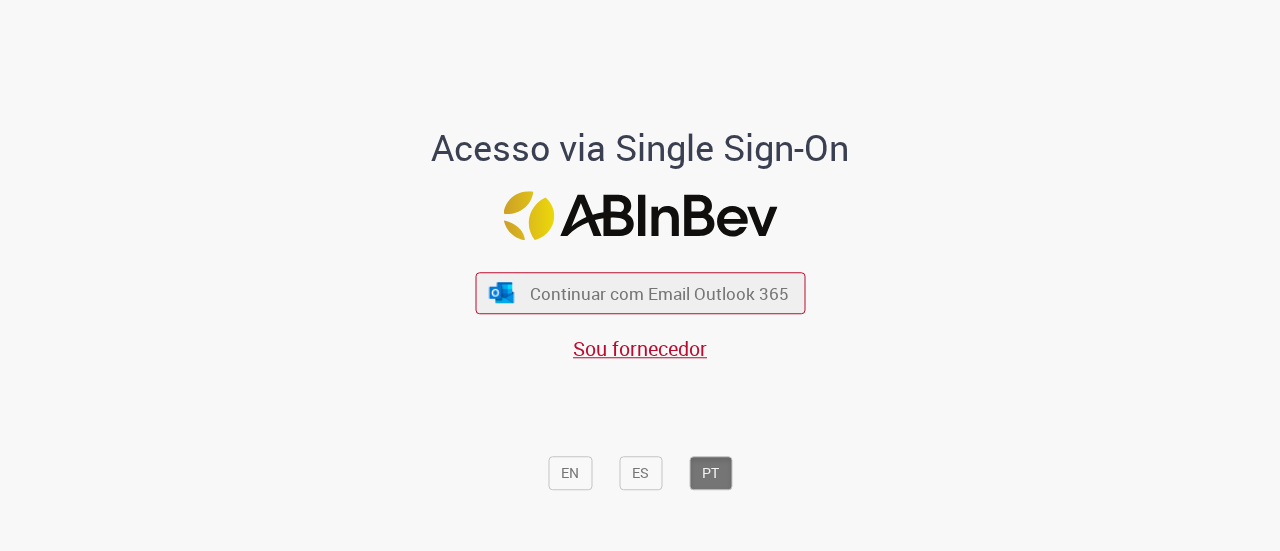scroll, scrollTop: 0, scrollLeft: 0, axis: both 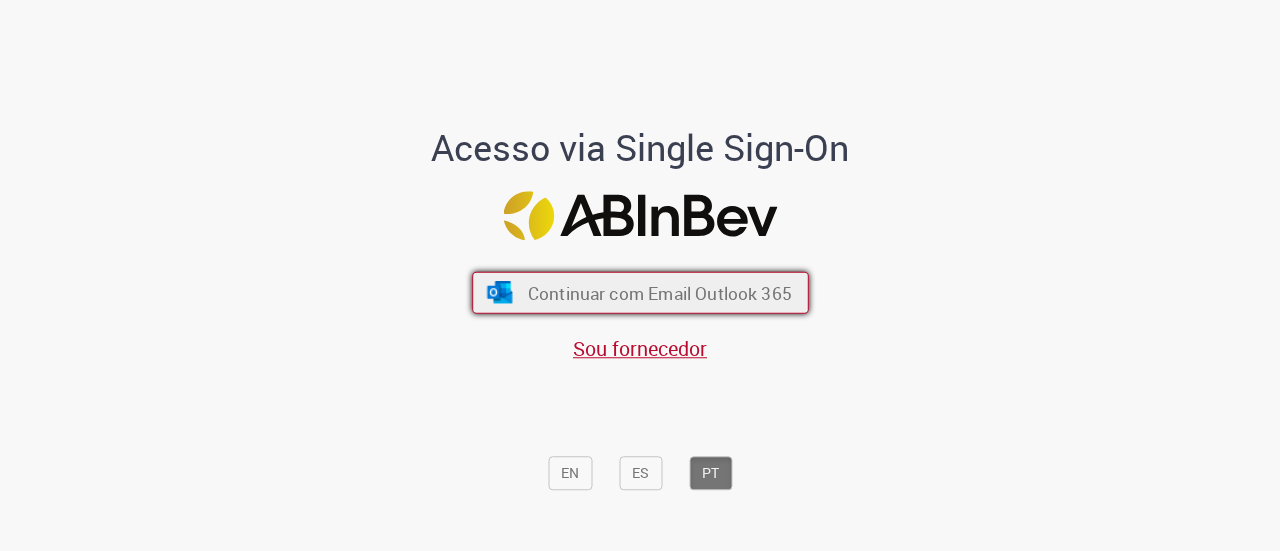 click on "Continuar com Email Outlook 365" at bounding box center (640, 293) 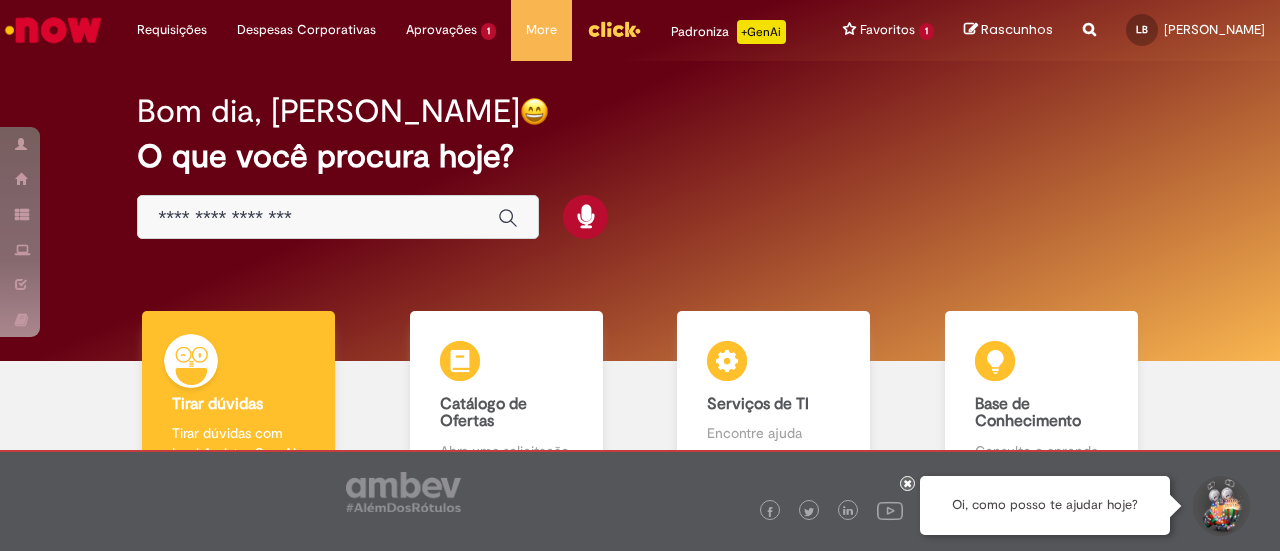 scroll, scrollTop: 0, scrollLeft: 0, axis: both 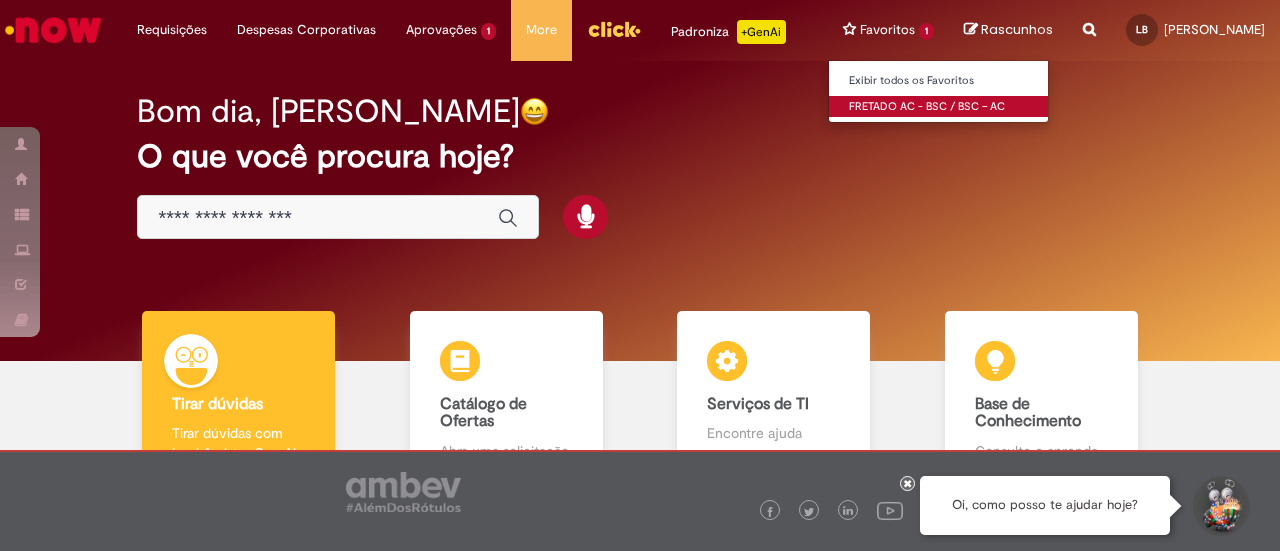 click on "FRETADO AC - BSC / BSC – AC" at bounding box center (939, 107) 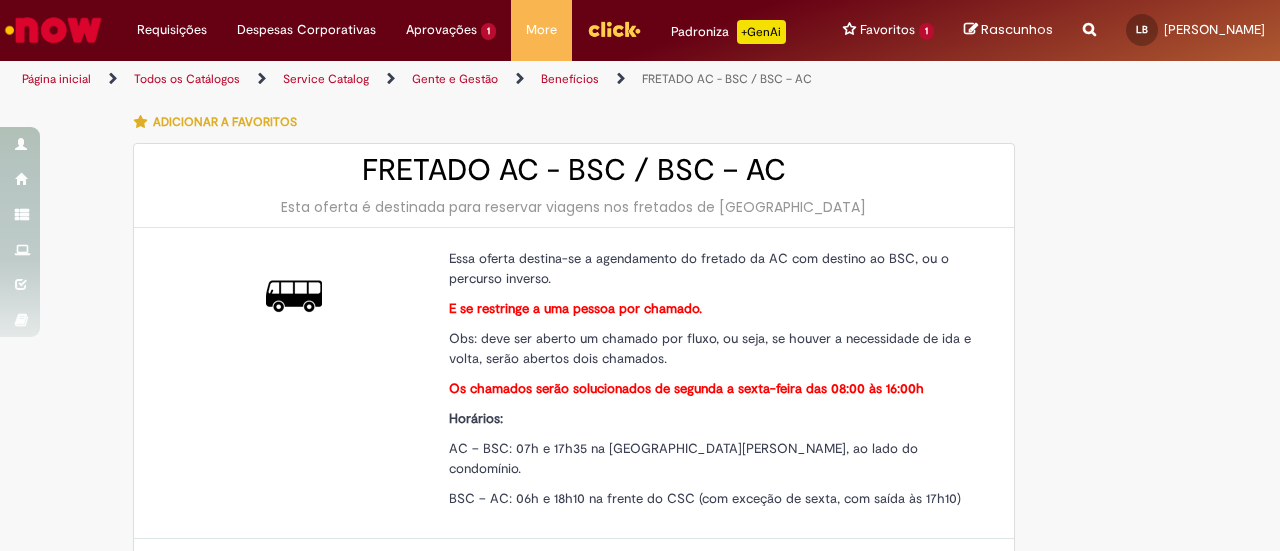 type on "********" 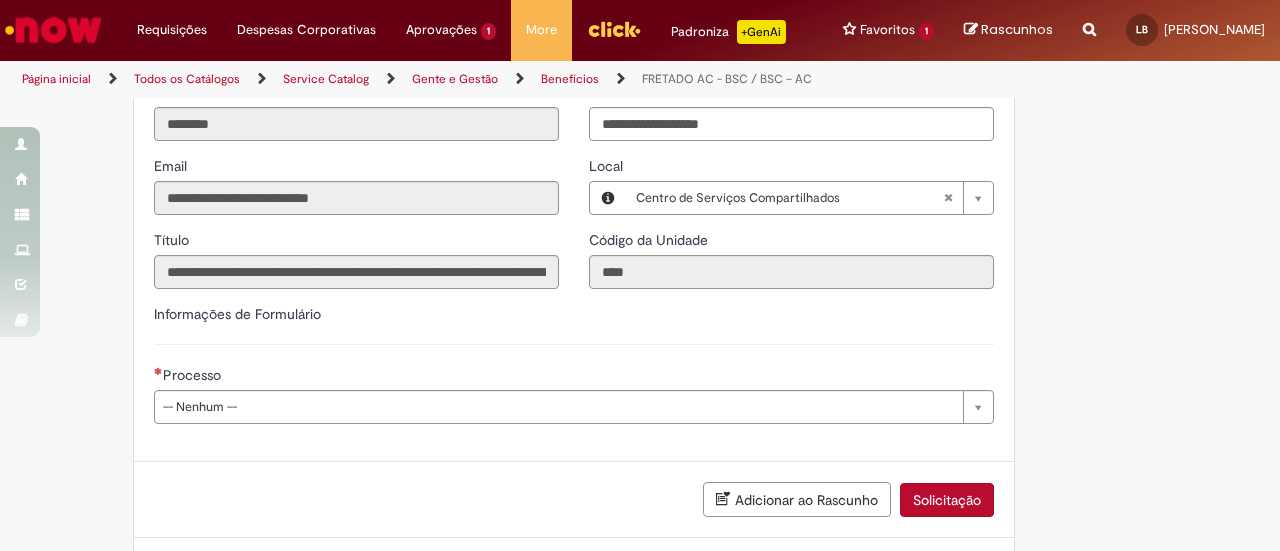 scroll, scrollTop: 561, scrollLeft: 0, axis: vertical 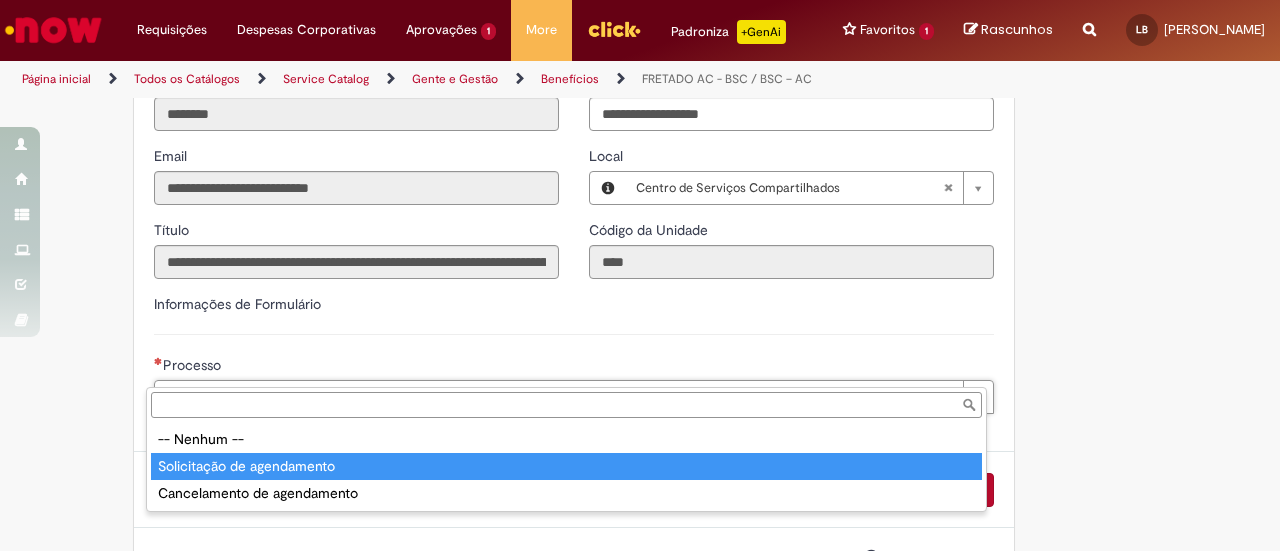 type on "**********" 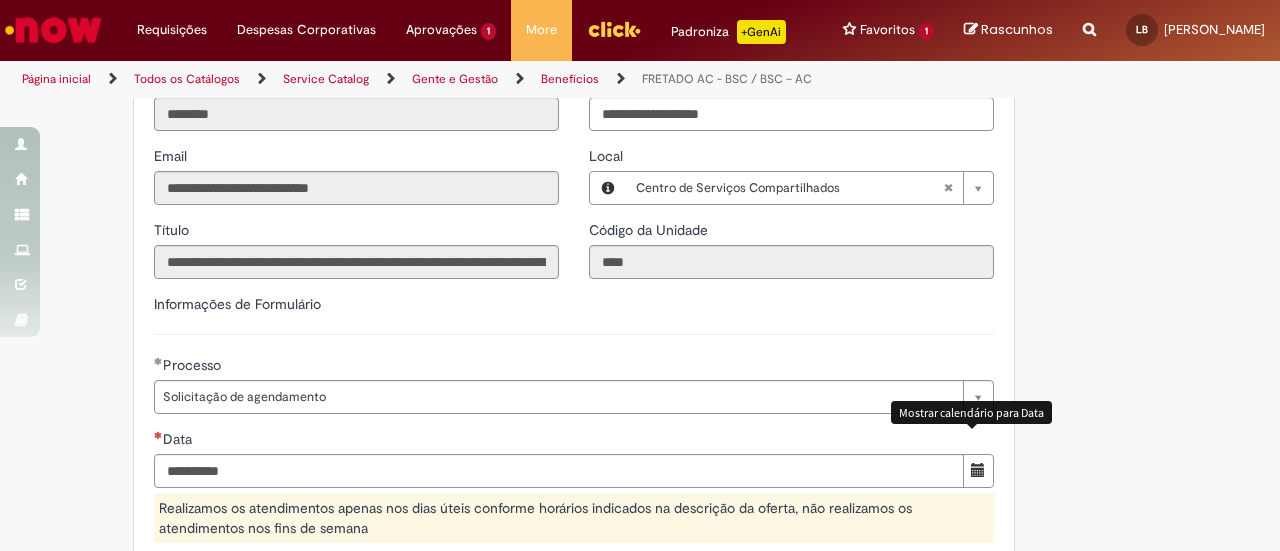 click at bounding box center (978, 470) 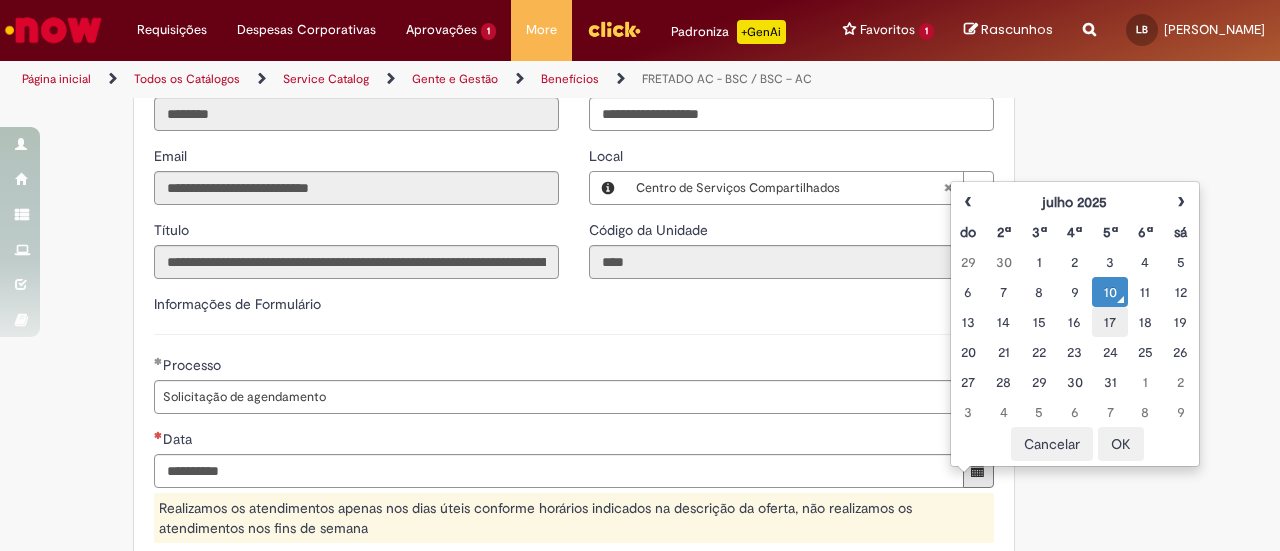 click on "17" at bounding box center [1109, 322] 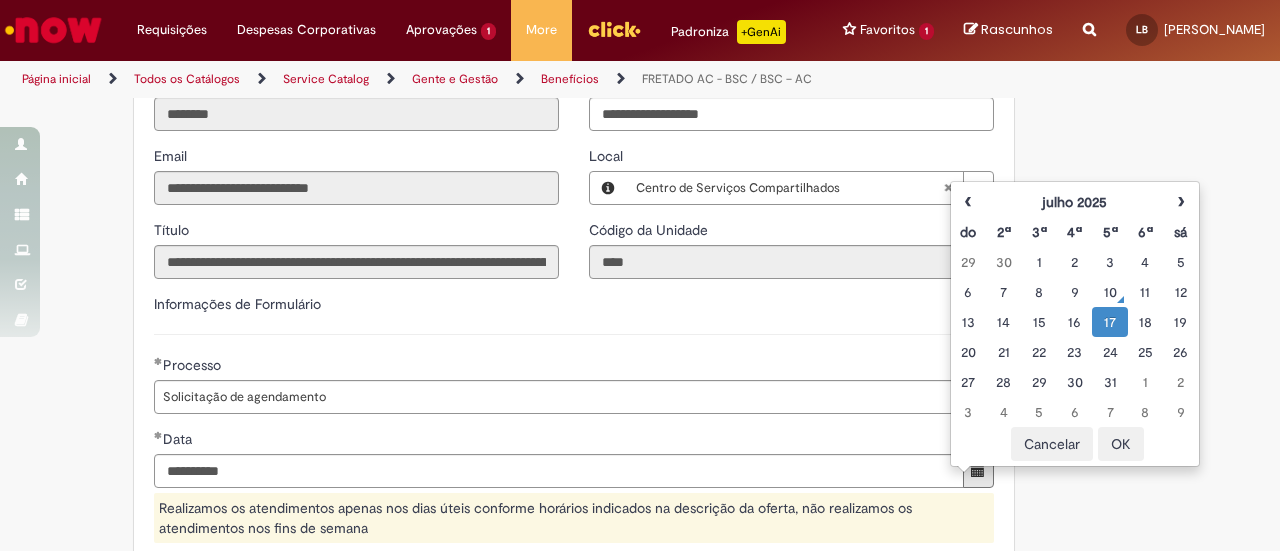 click on "OK" at bounding box center (1121, 444) 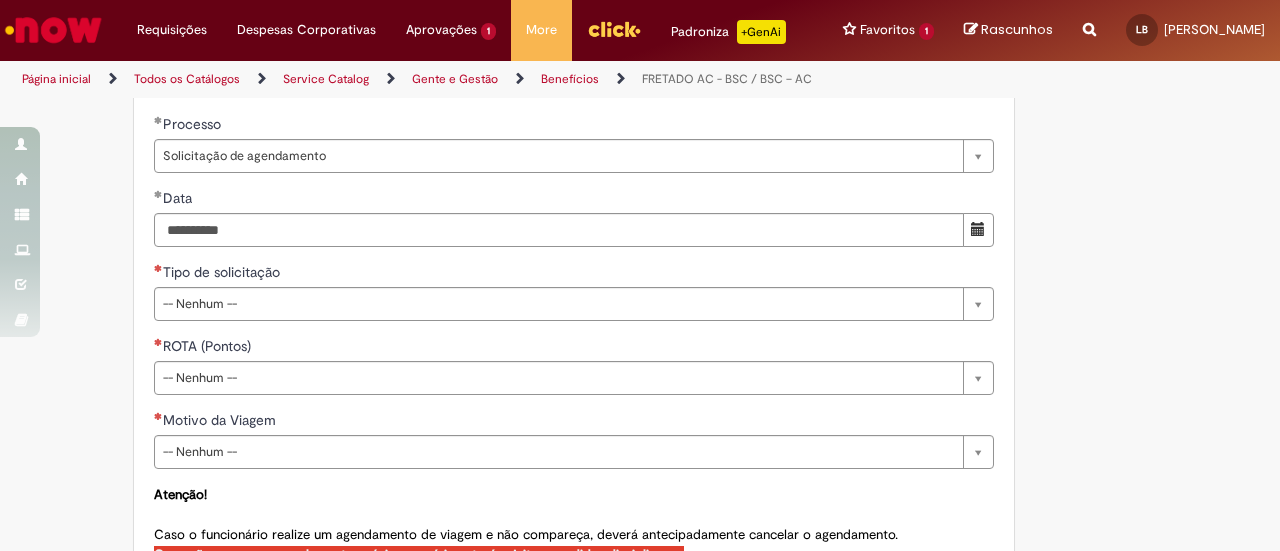 scroll, scrollTop: 860, scrollLeft: 0, axis: vertical 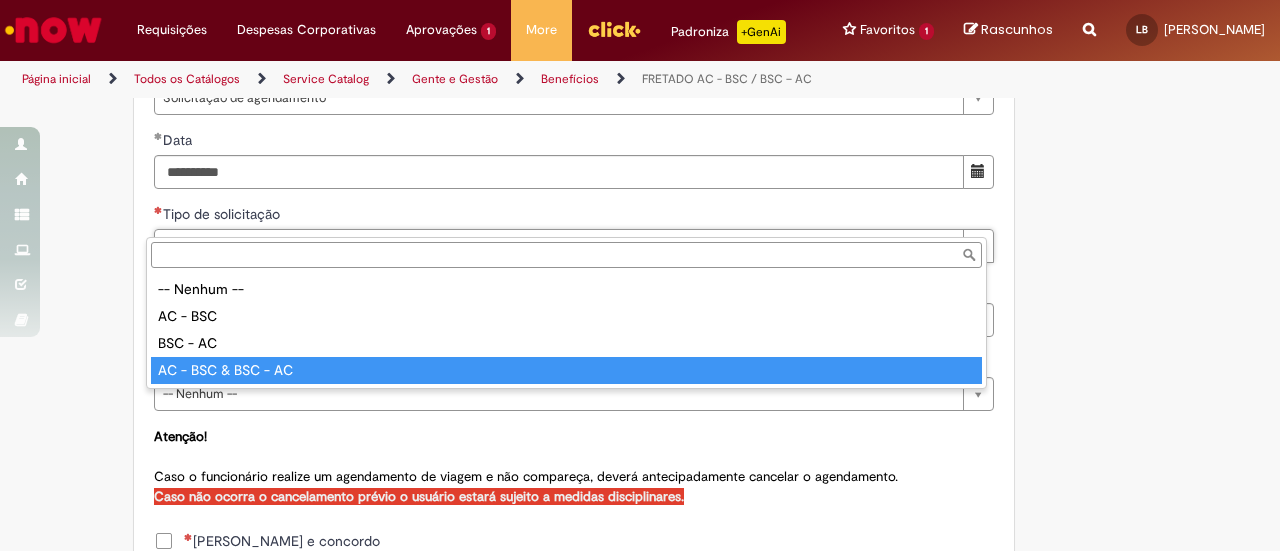 type on "**********" 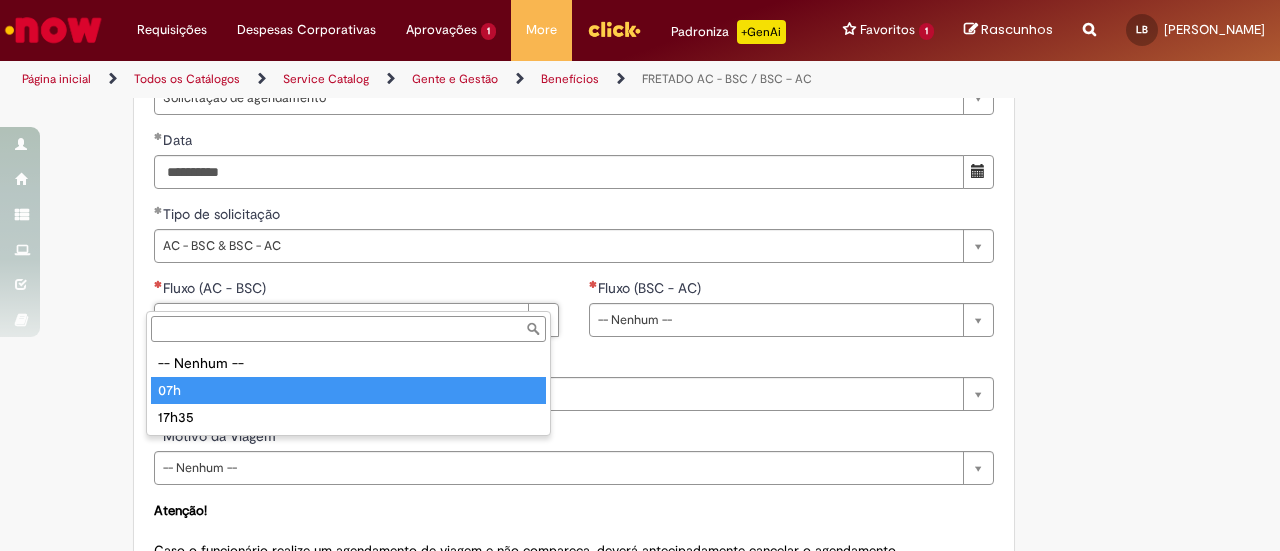 type on "***" 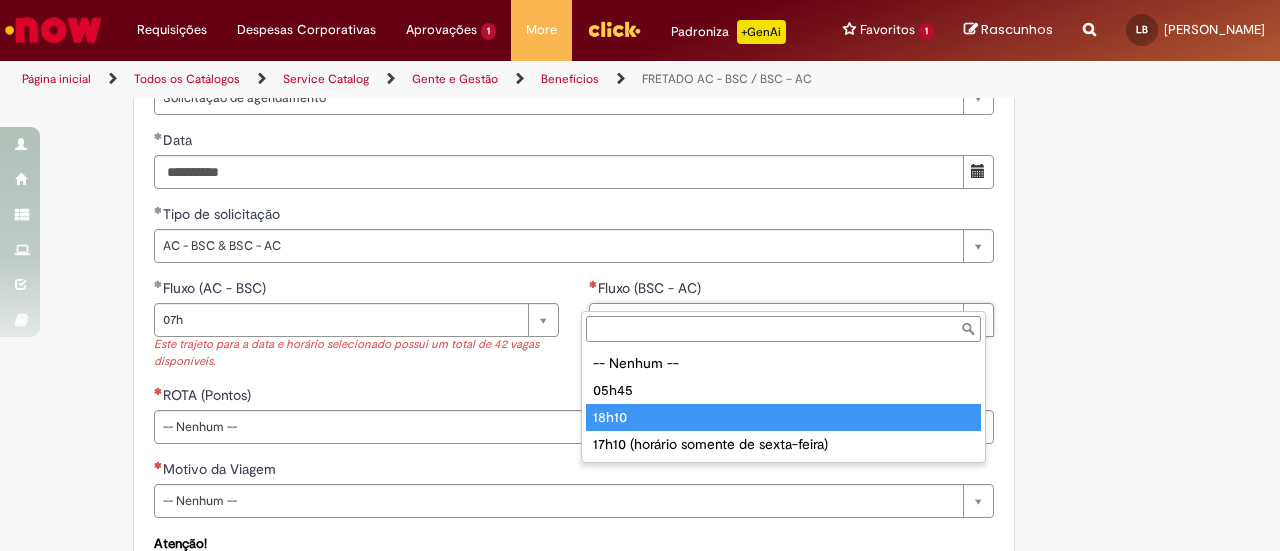 type on "*****" 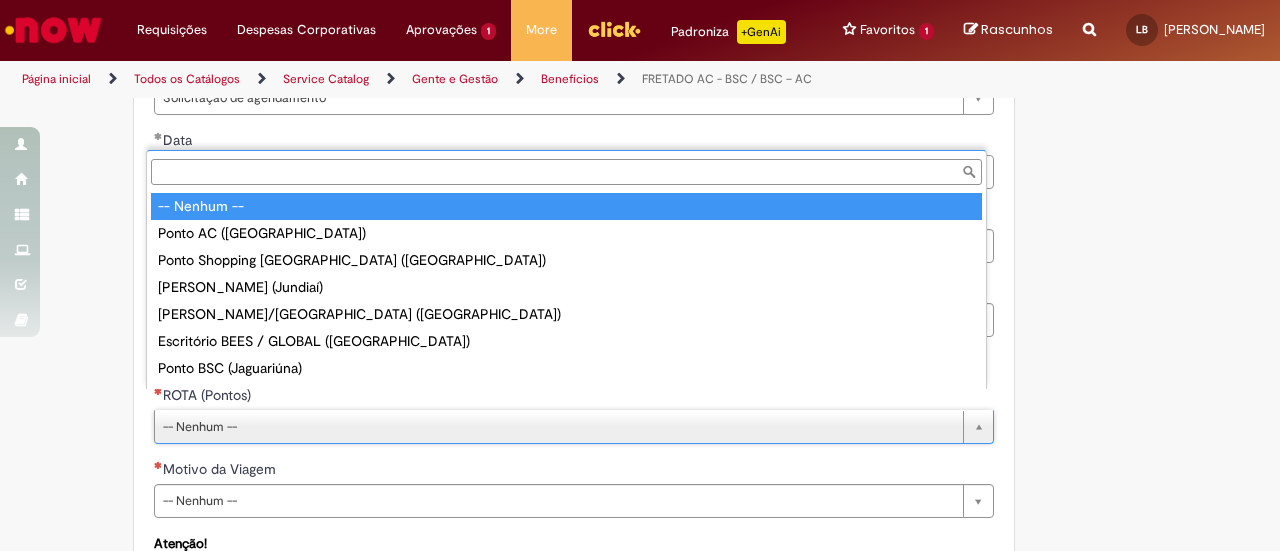 scroll, scrollTop: 16, scrollLeft: 0, axis: vertical 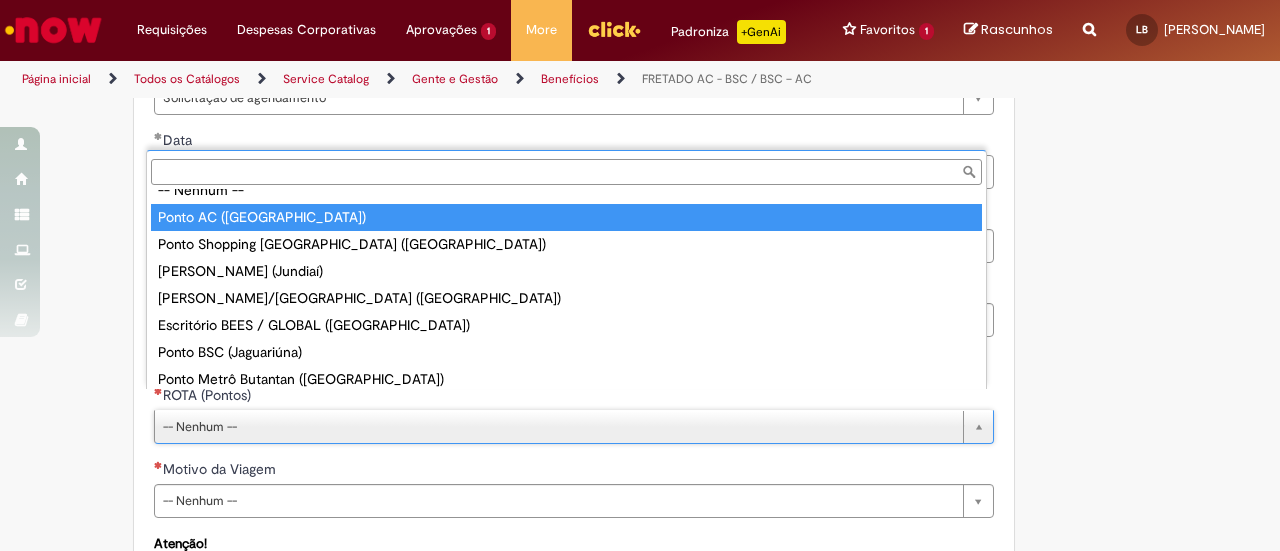 type on "**********" 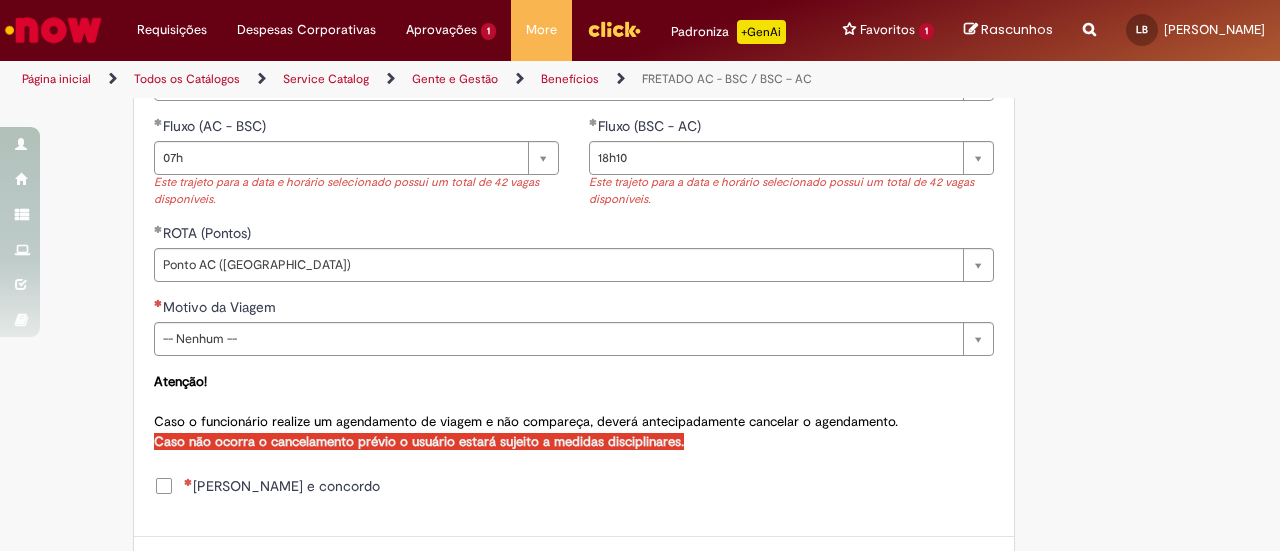 scroll, scrollTop: 1066, scrollLeft: 0, axis: vertical 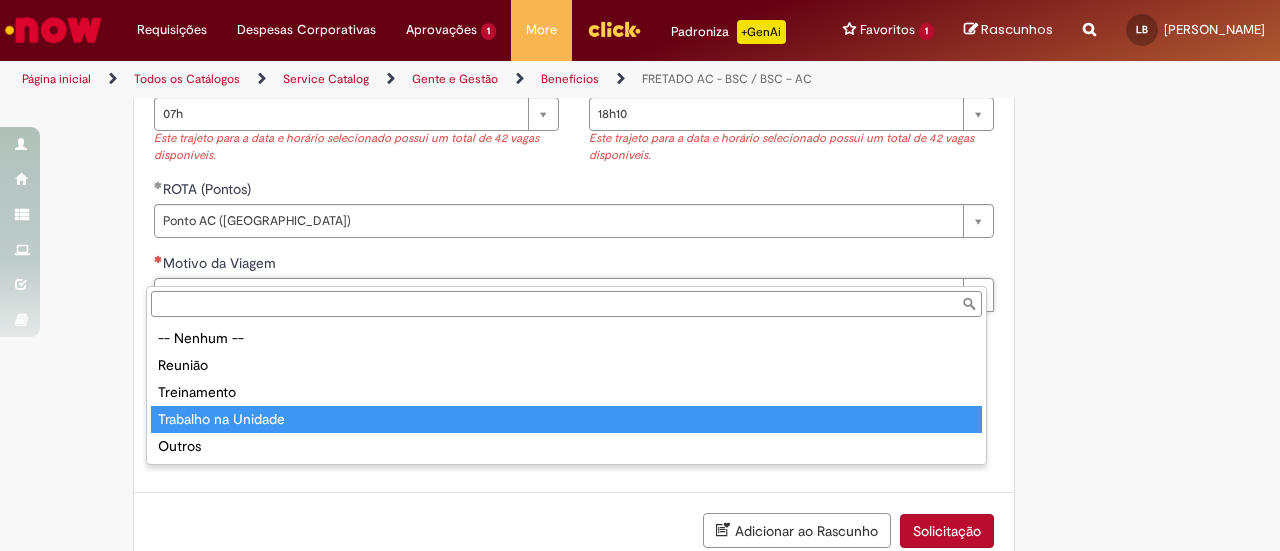 type on "**********" 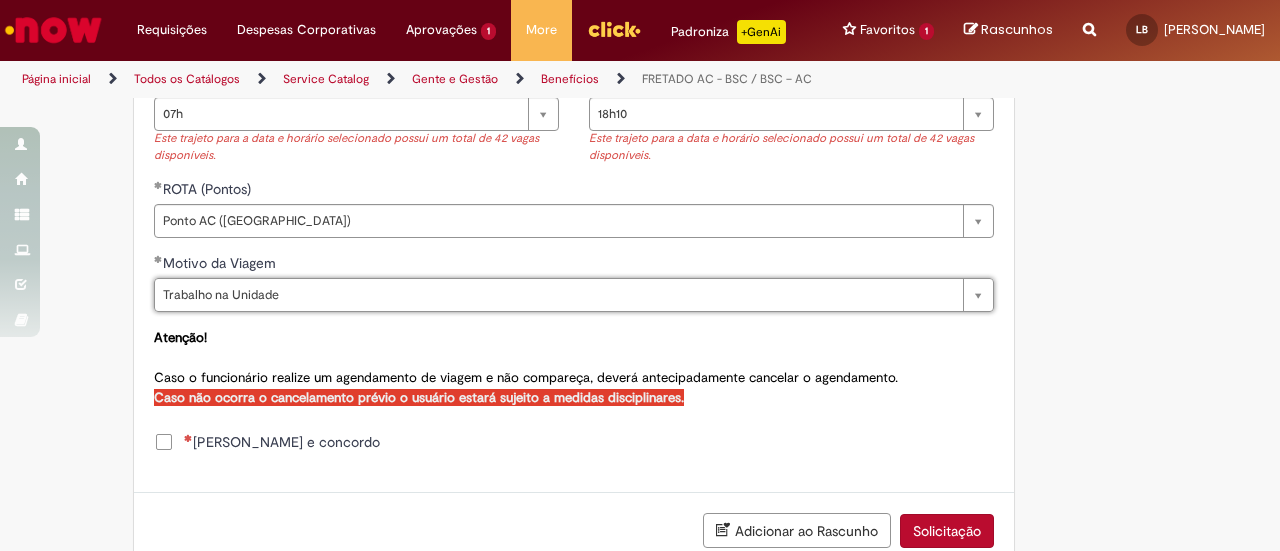 click on "[PERSON_NAME] e concordo" at bounding box center [282, 442] 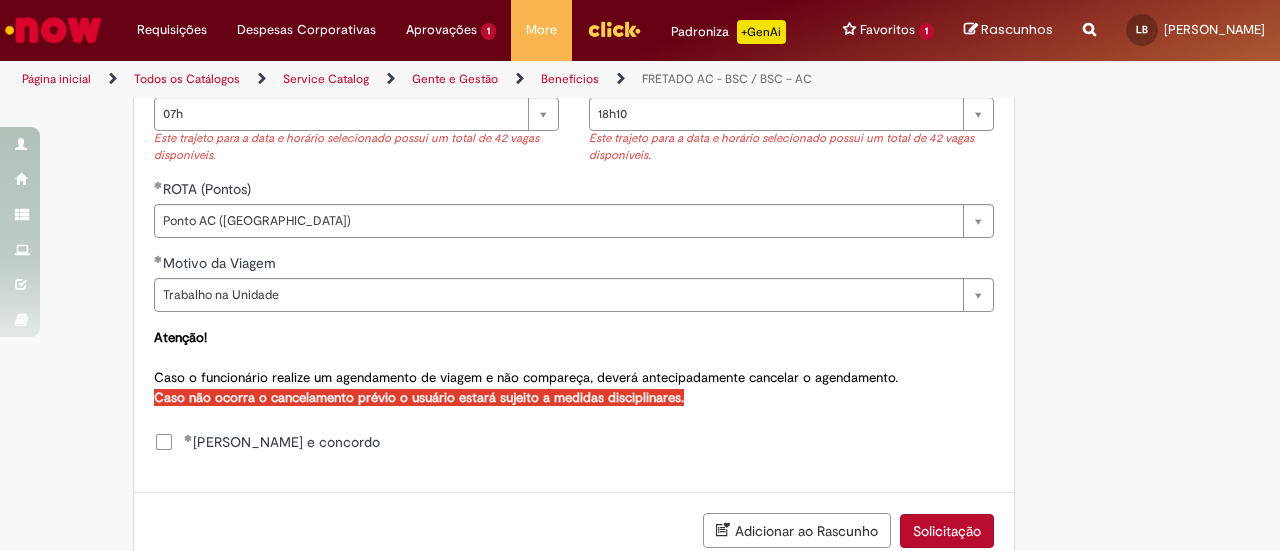 click on "Solicitação" at bounding box center [947, 531] 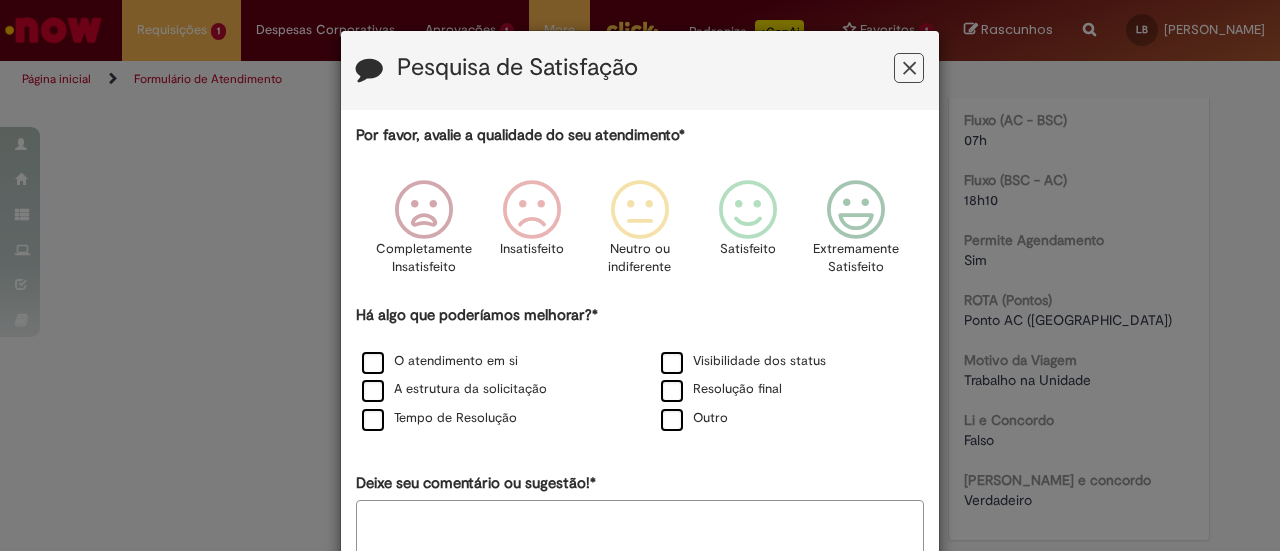 scroll, scrollTop: 0, scrollLeft: 0, axis: both 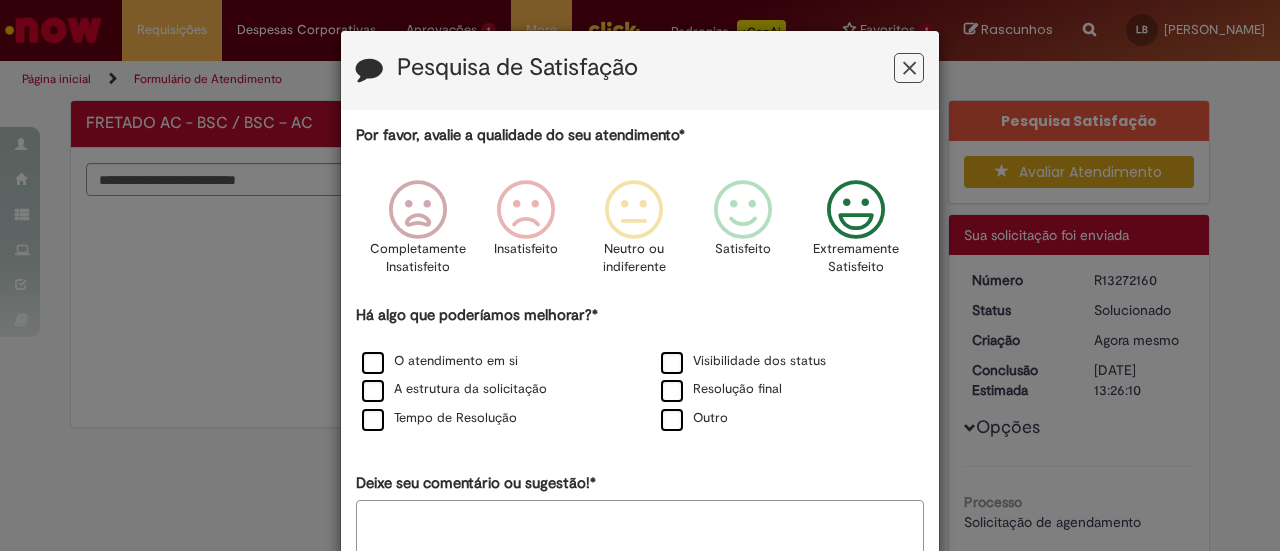 click at bounding box center (856, 210) 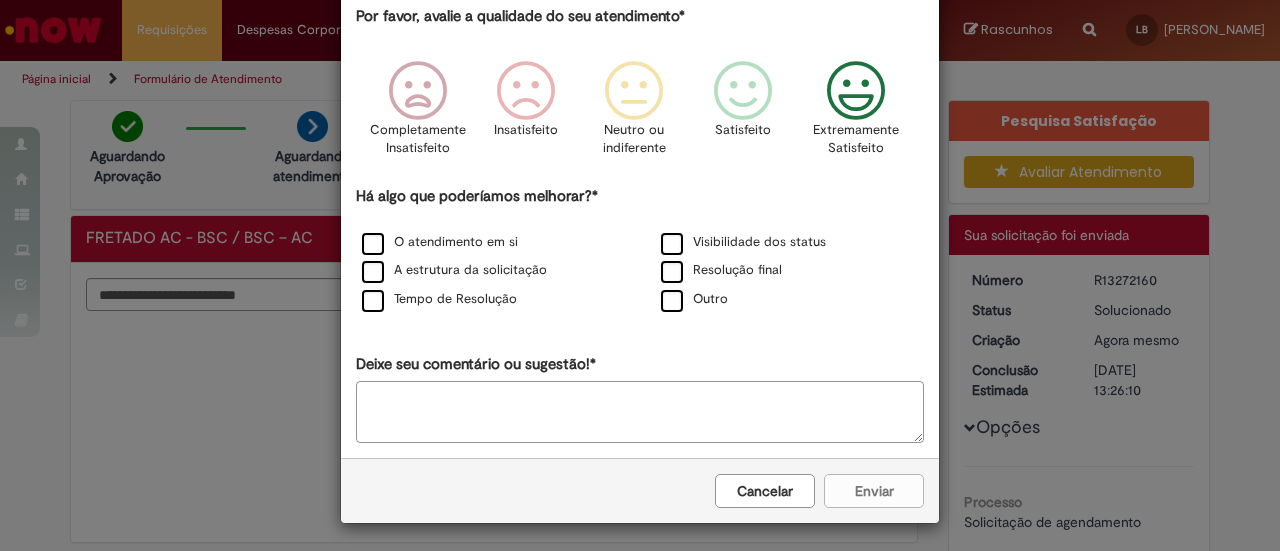 scroll, scrollTop: 120, scrollLeft: 0, axis: vertical 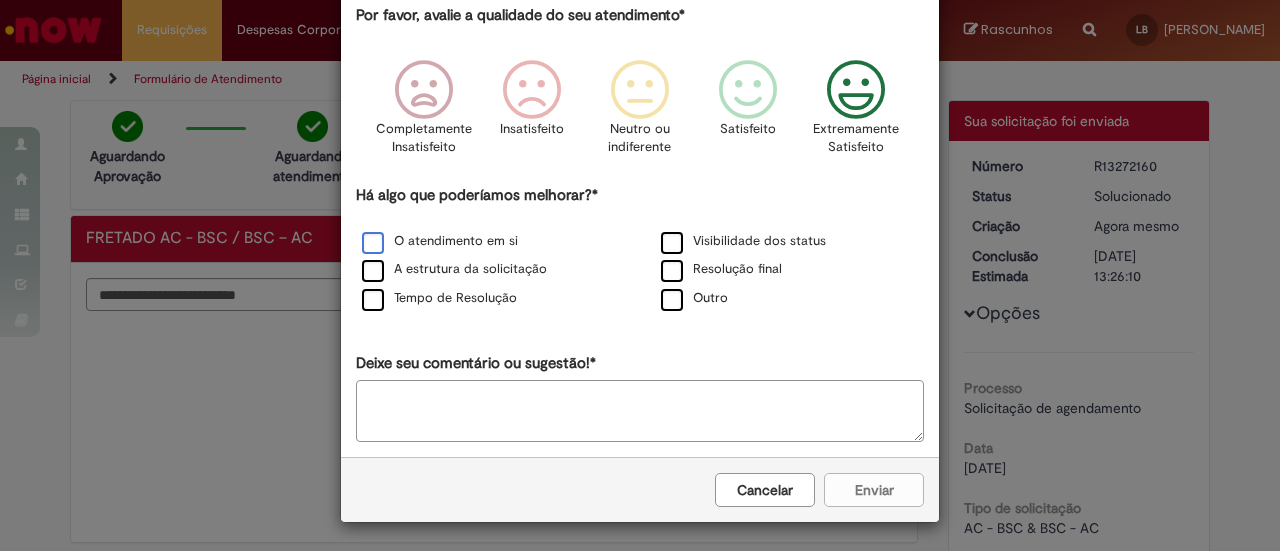 click on "O atendimento em si" at bounding box center [440, 241] 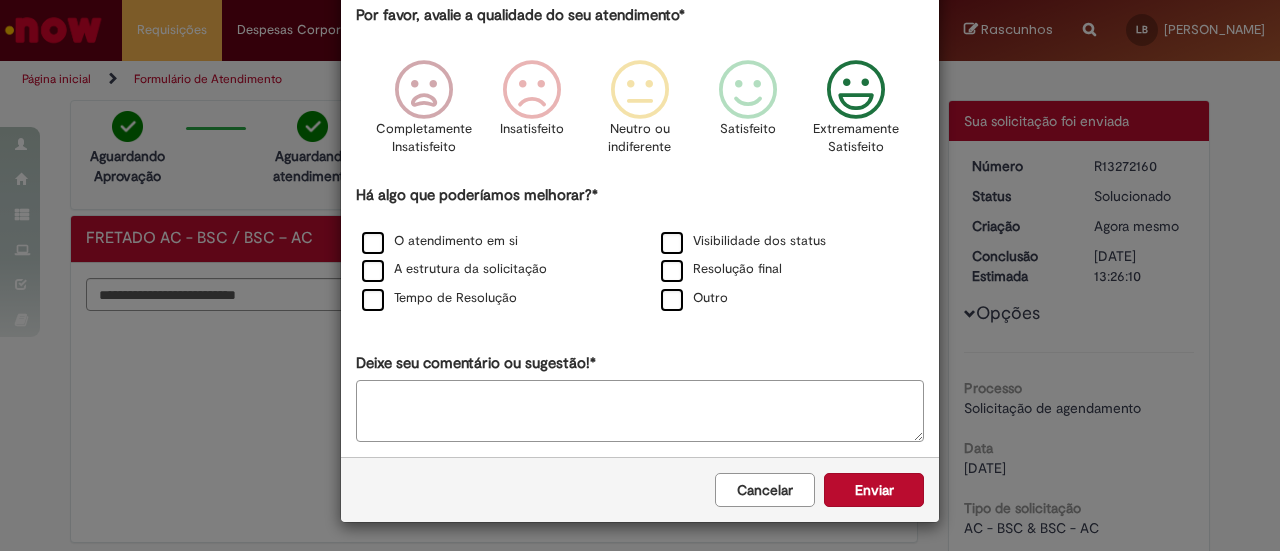 scroll, scrollTop: 119, scrollLeft: 0, axis: vertical 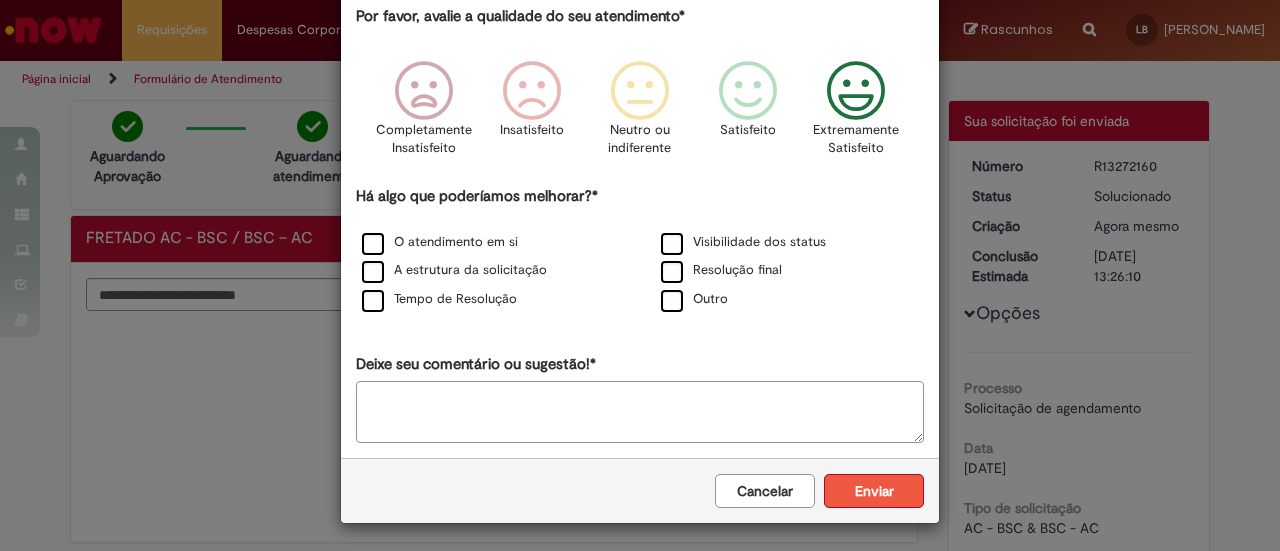 click on "Enviar" at bounding box center (874, 491) 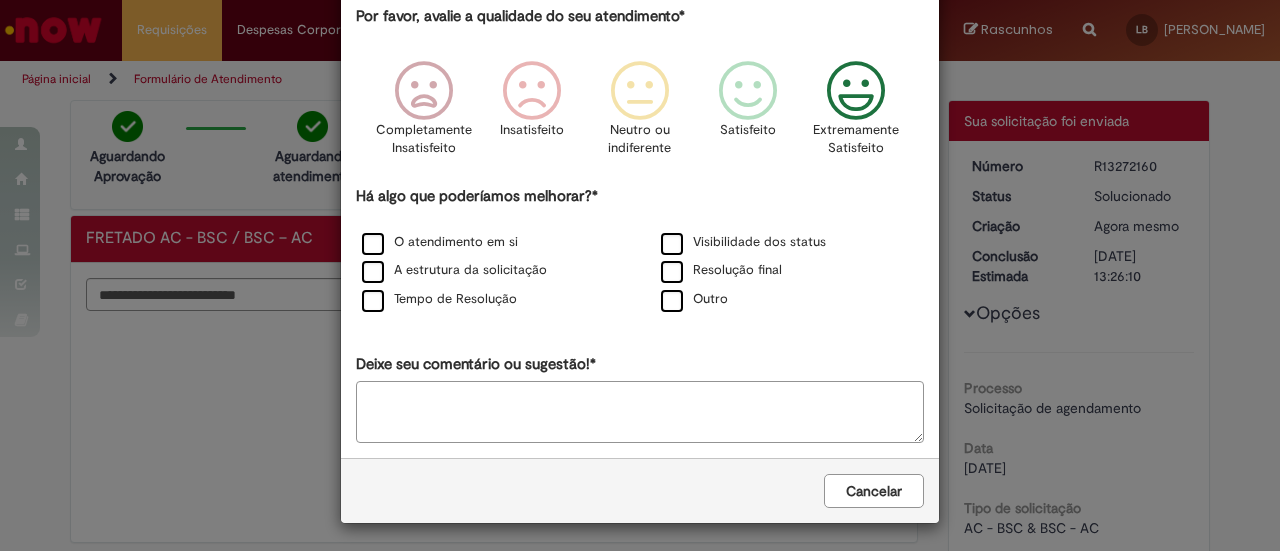 scroll, scrollTop: 0, scrollLeft: 0, axis: both 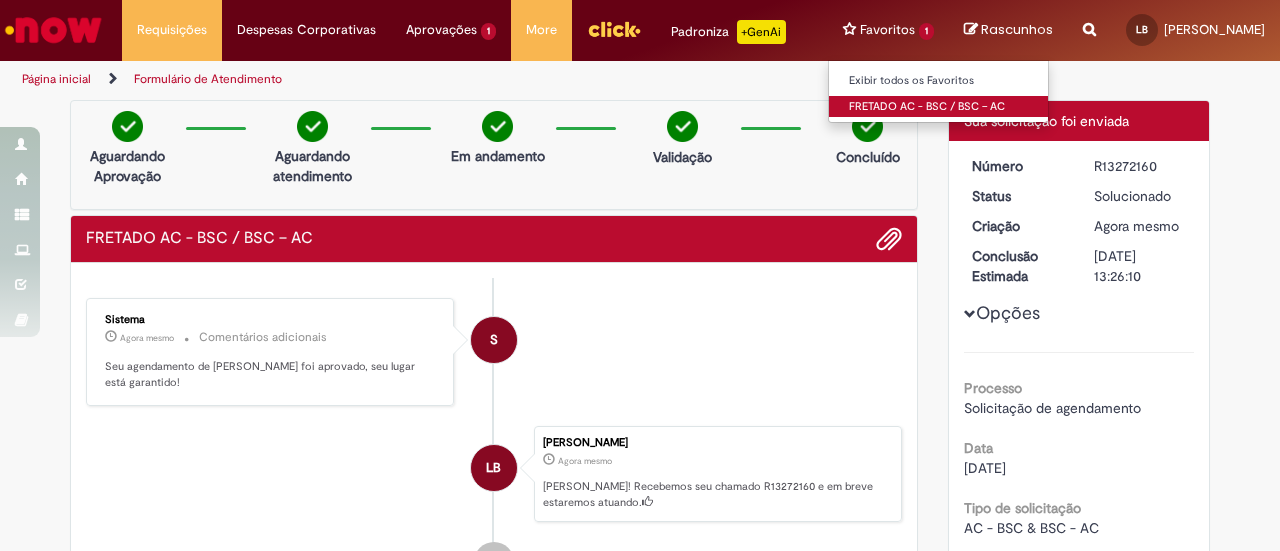 click on "FRETADO AC - BSC / BSC – AC" at bounding box center [939, 107] 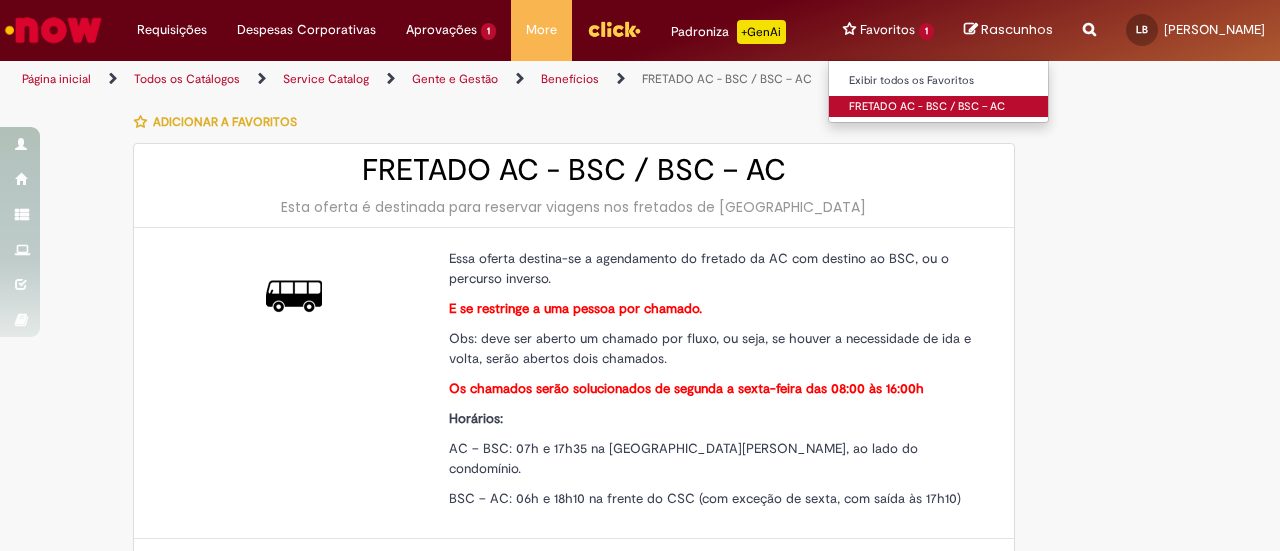 type on "********" 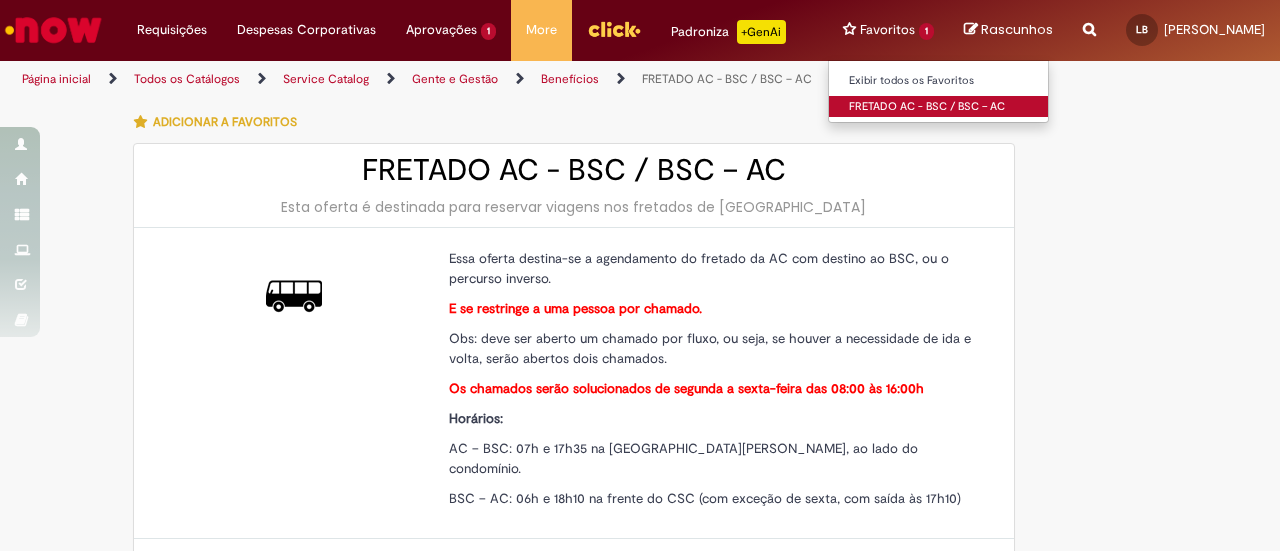type on "**********" 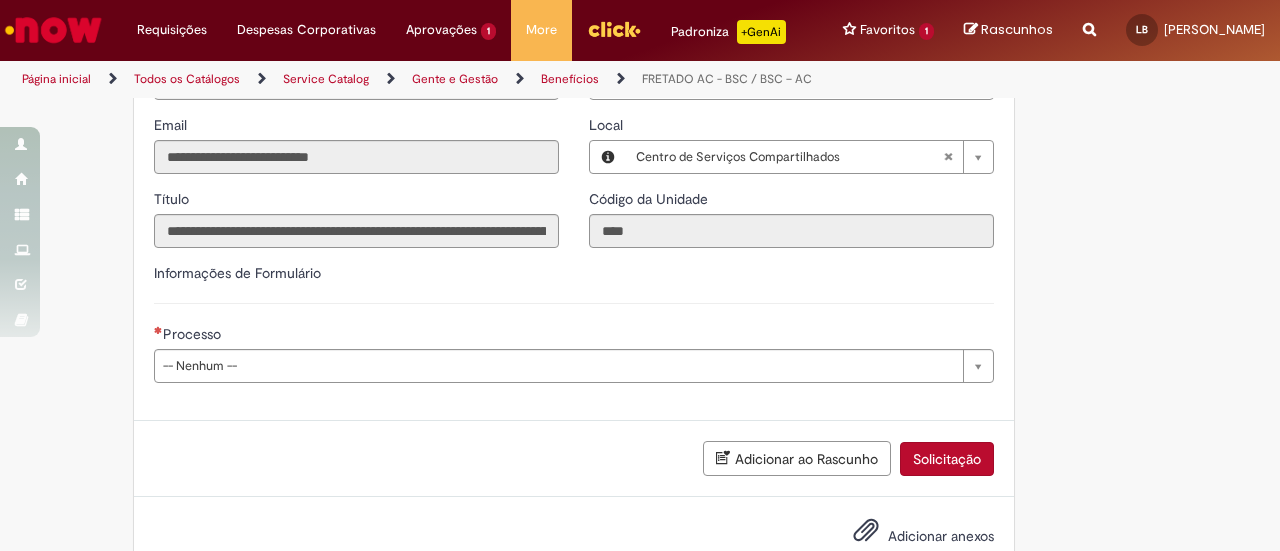 scroll, scrollTop: 620, scrollLeft: 0, axis: vertical 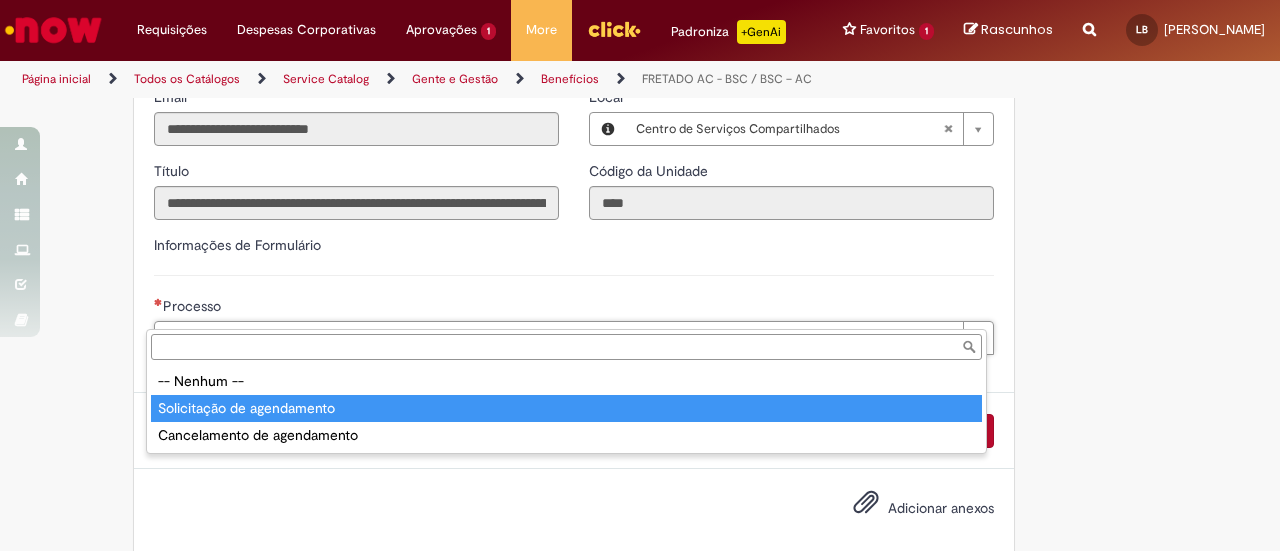 type on "**********" 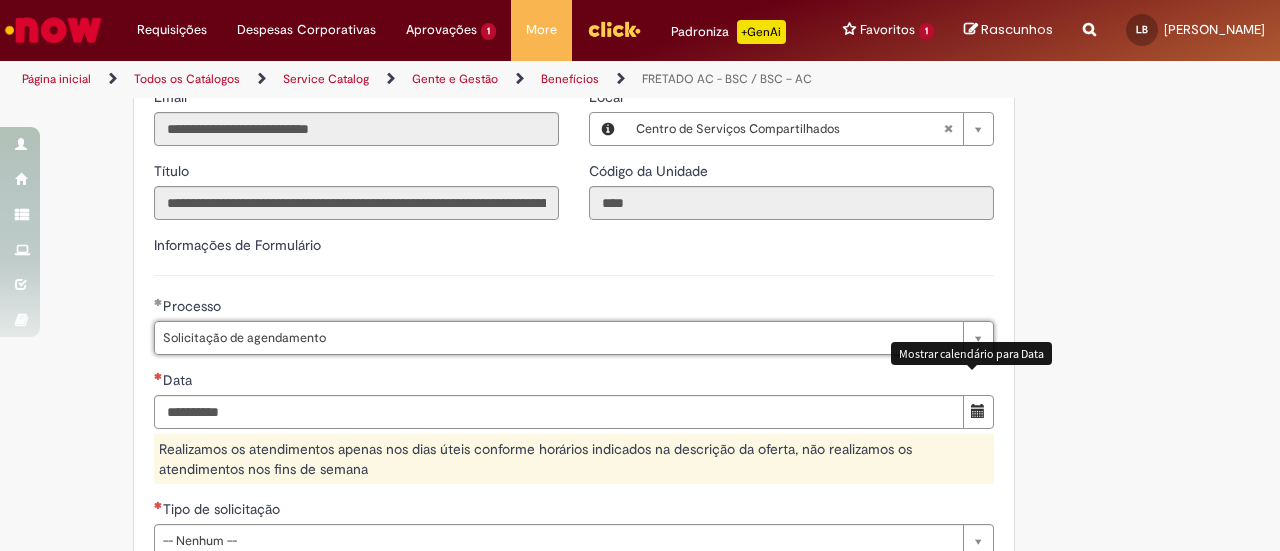 click at bounding box center [978, 411] 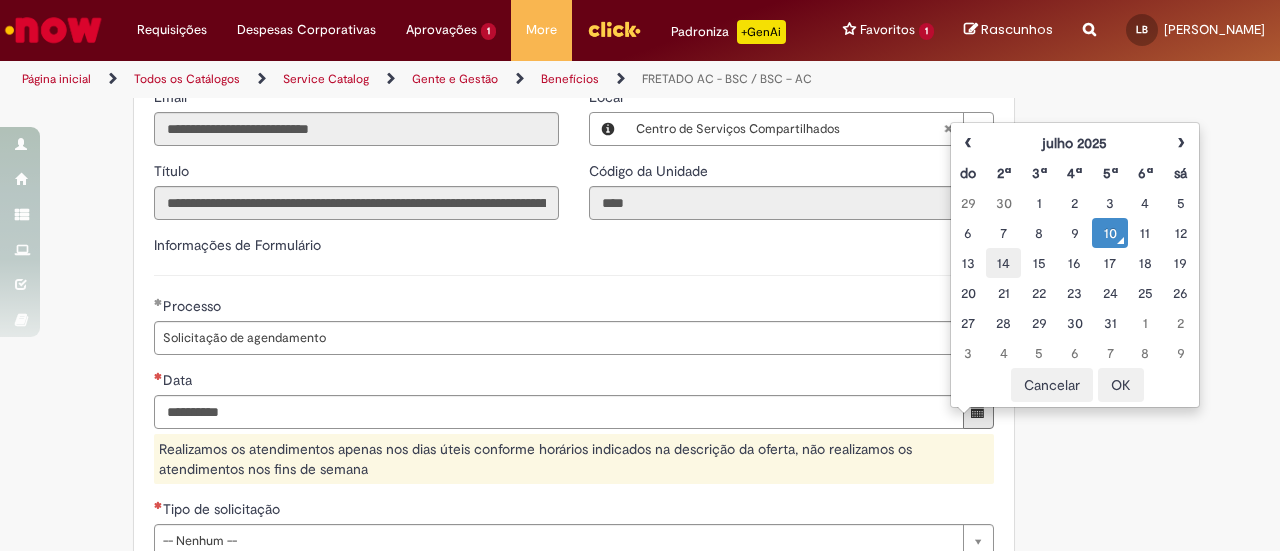 click on "14" at bounding box center (1003, 263) 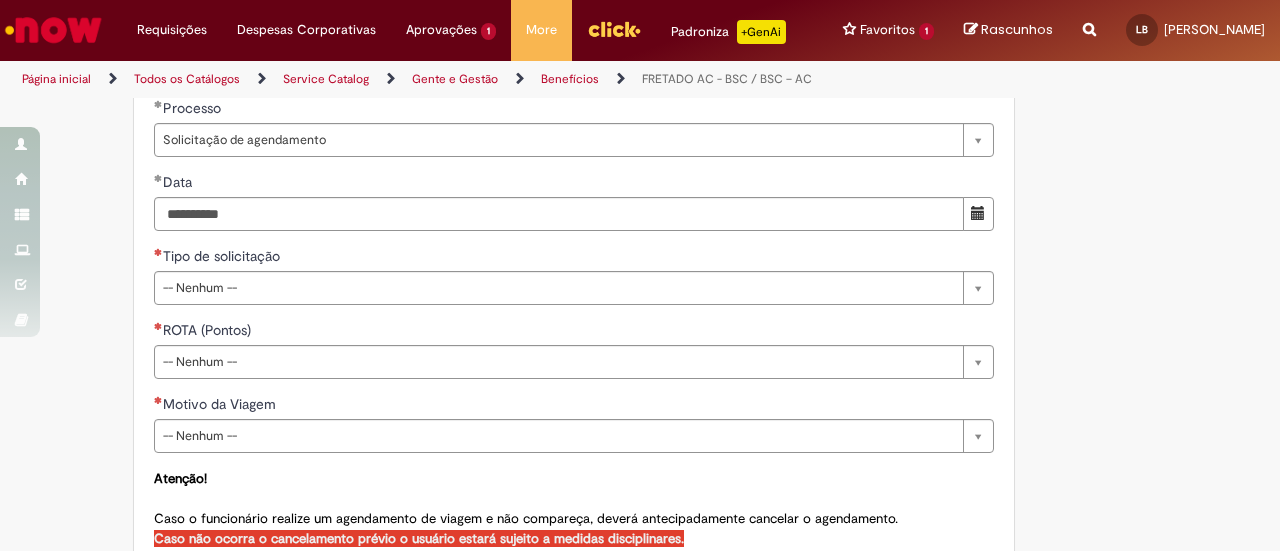 scroll, scrollTop: 835, scrollLeft: 0, axis: vertical 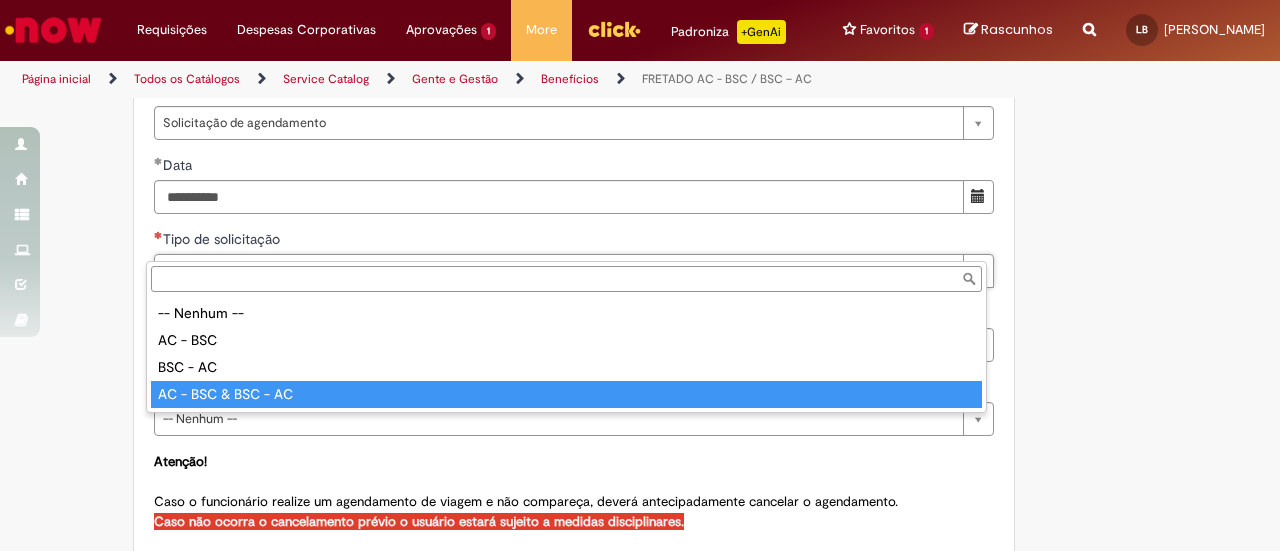type on "**********" 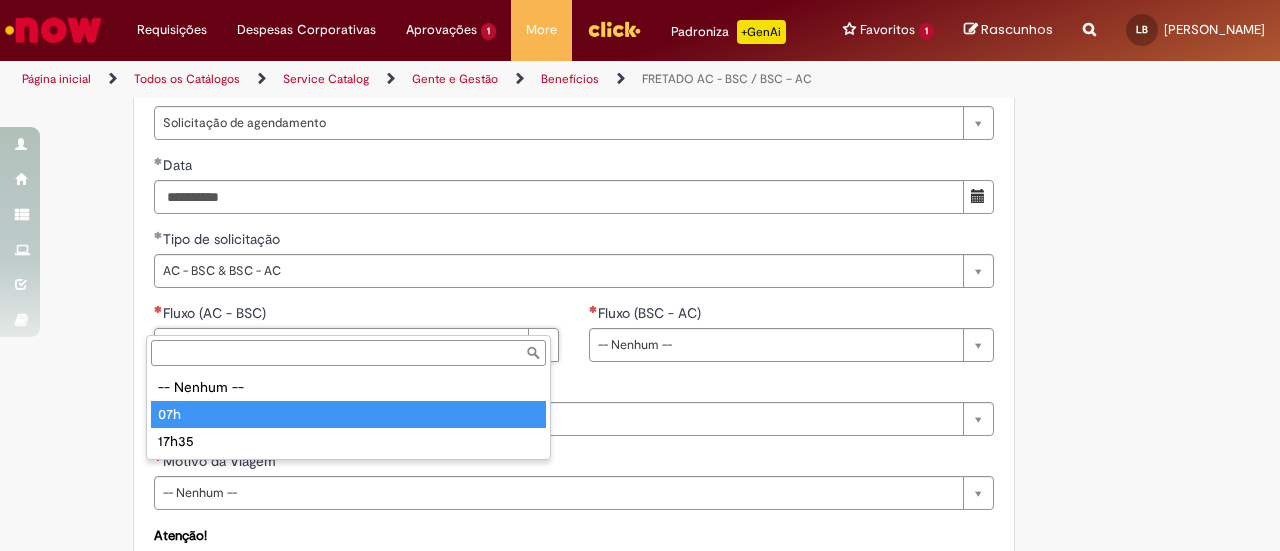 type on "***" 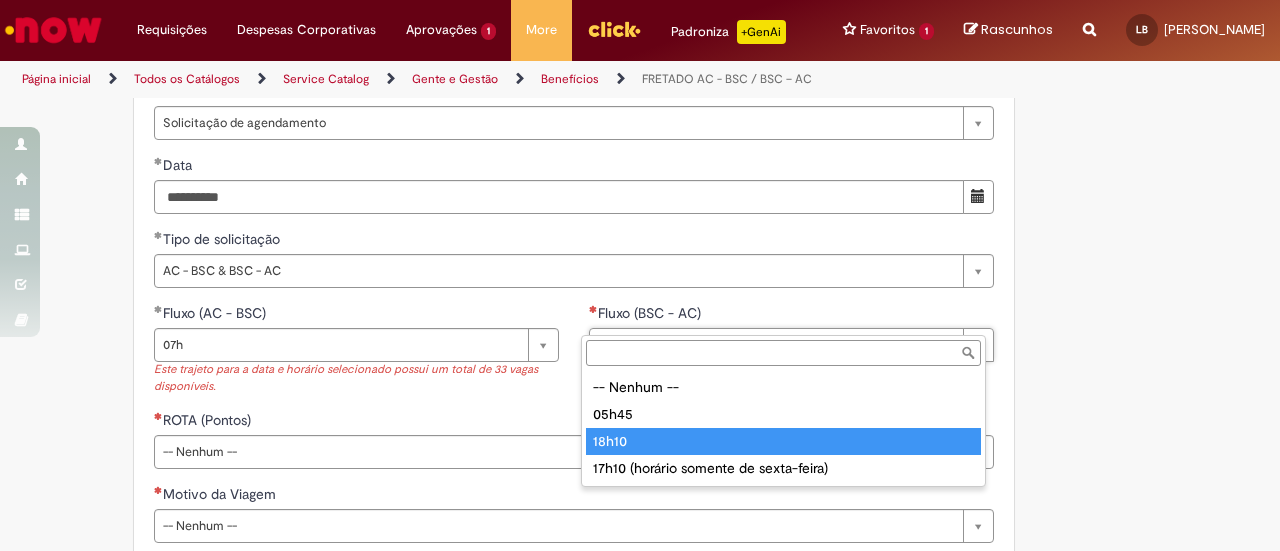 type on "*****" 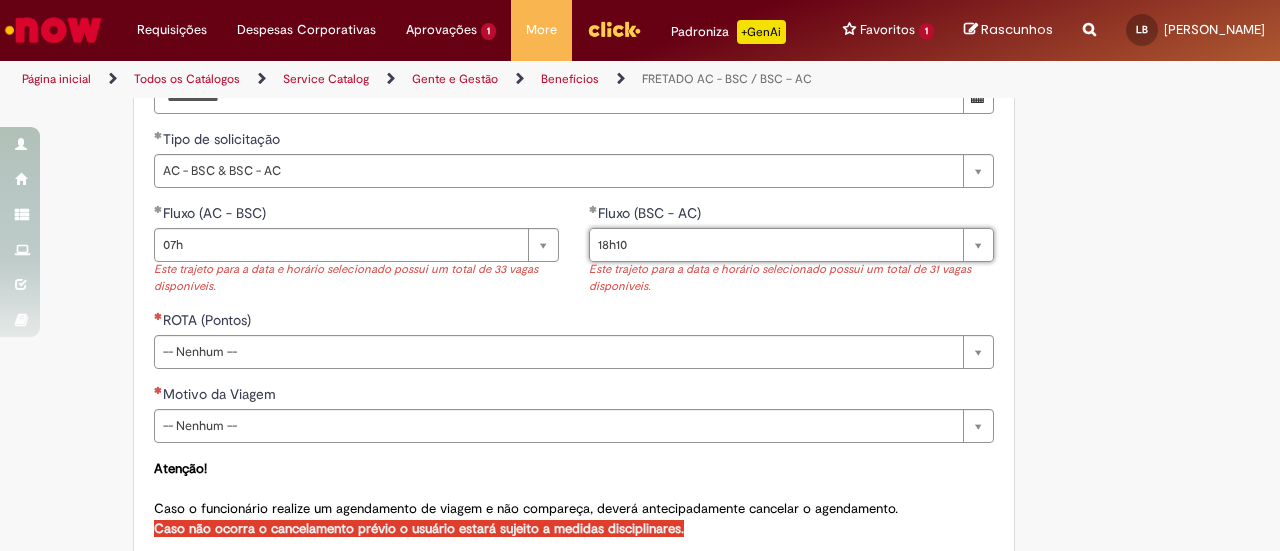 scroll, scrollTop: 1035, scrollLeft: 0, axis: vertical 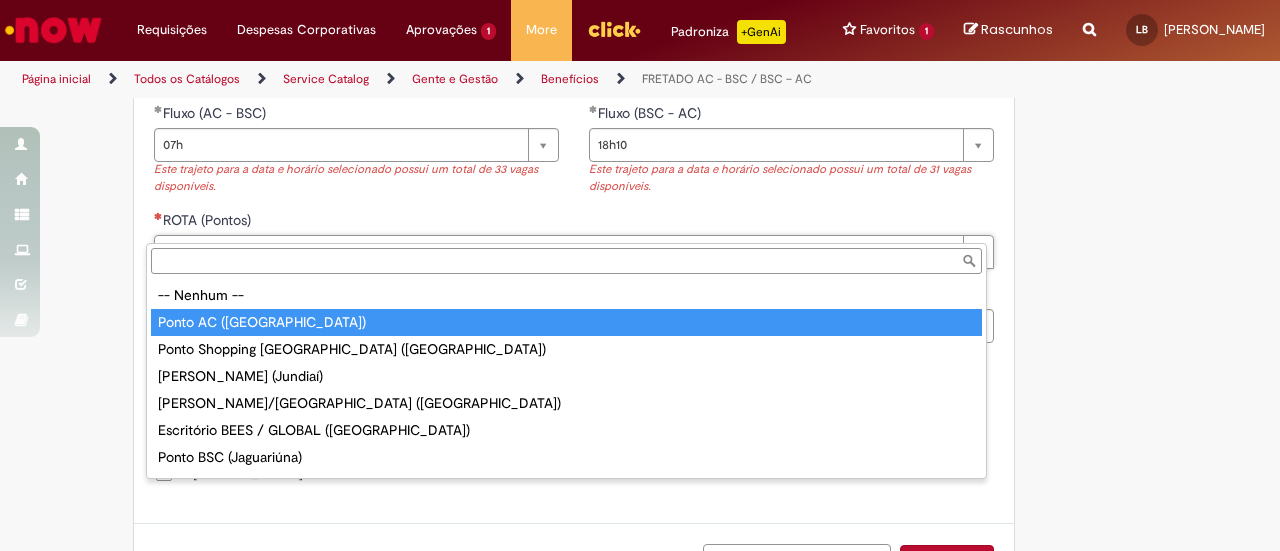 type on "**********" 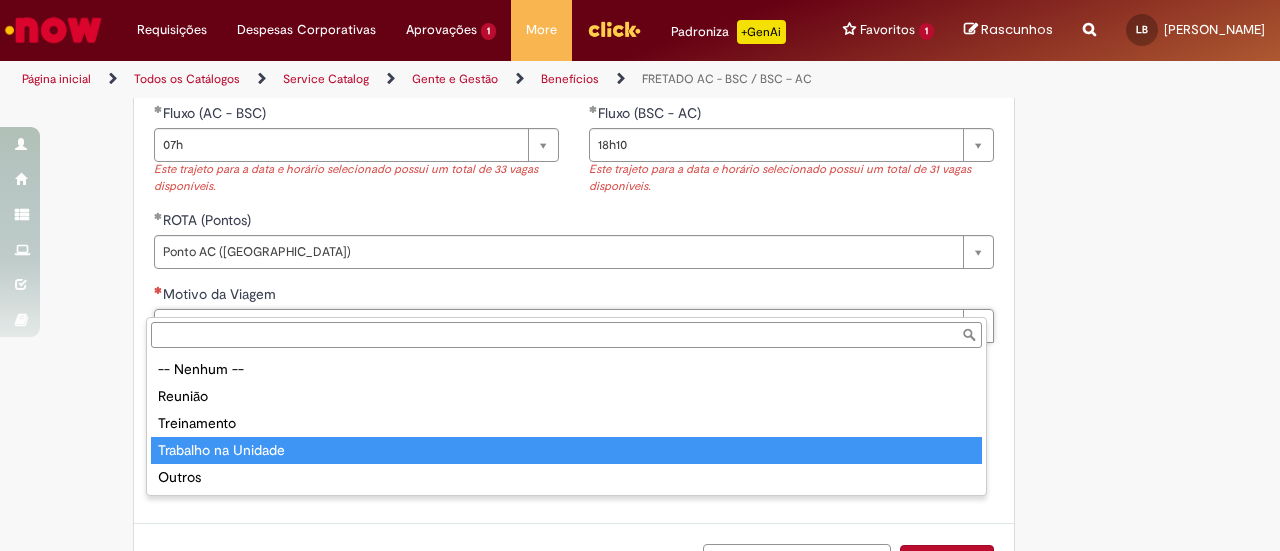 type on "**********" 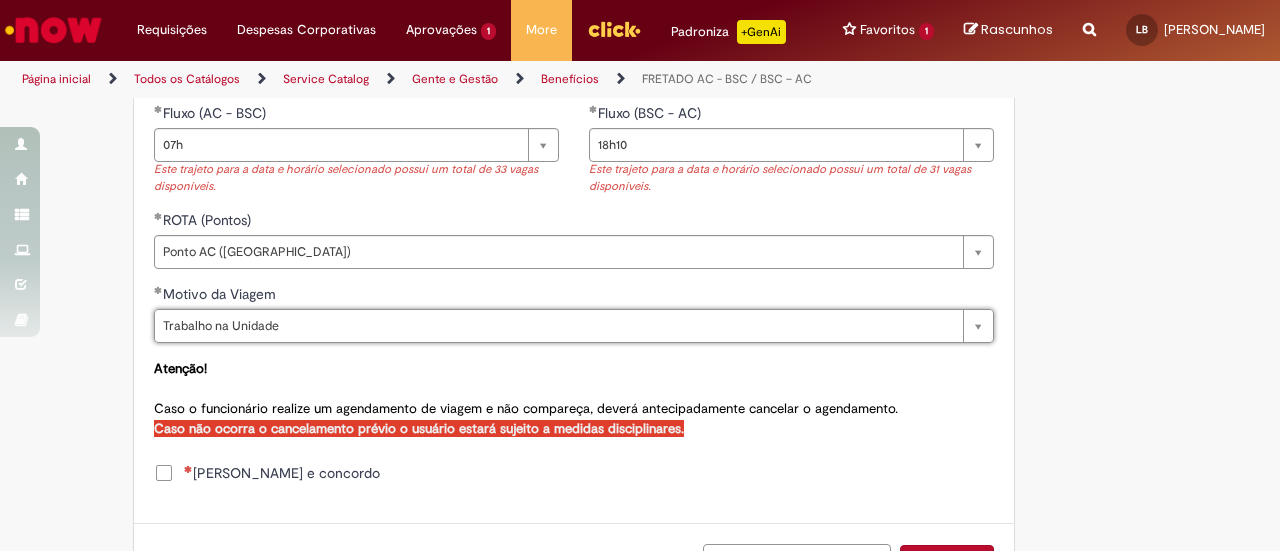 click on "[PERSON_NAME] e concordo" at bounding box center [282, 473] 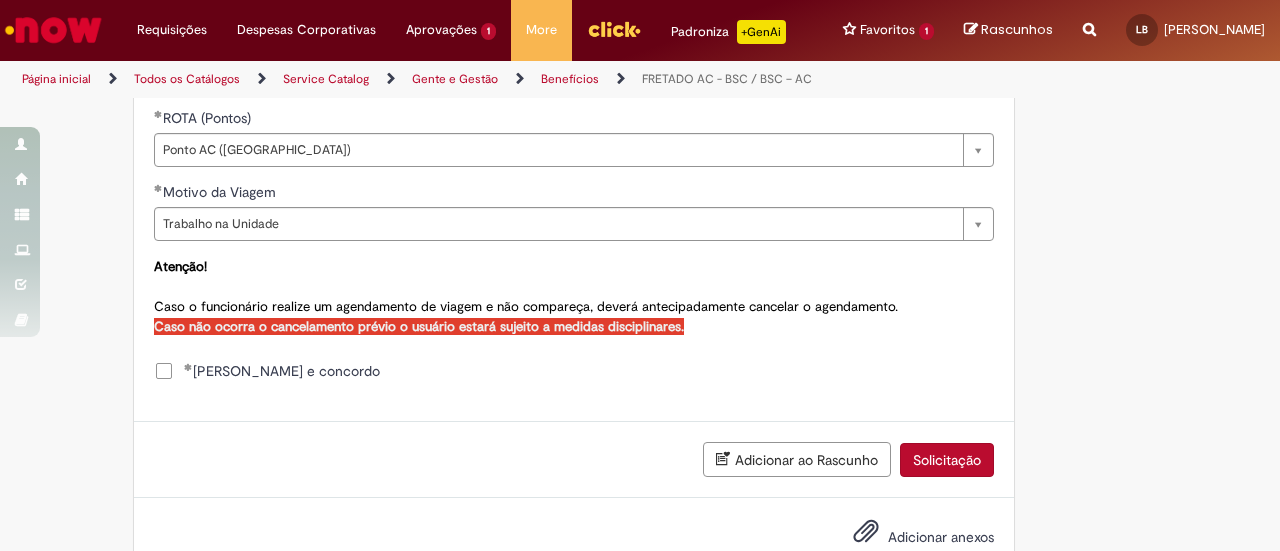 scroll, scrollTop: 1168, scrollLeft: 0, axis: vertical 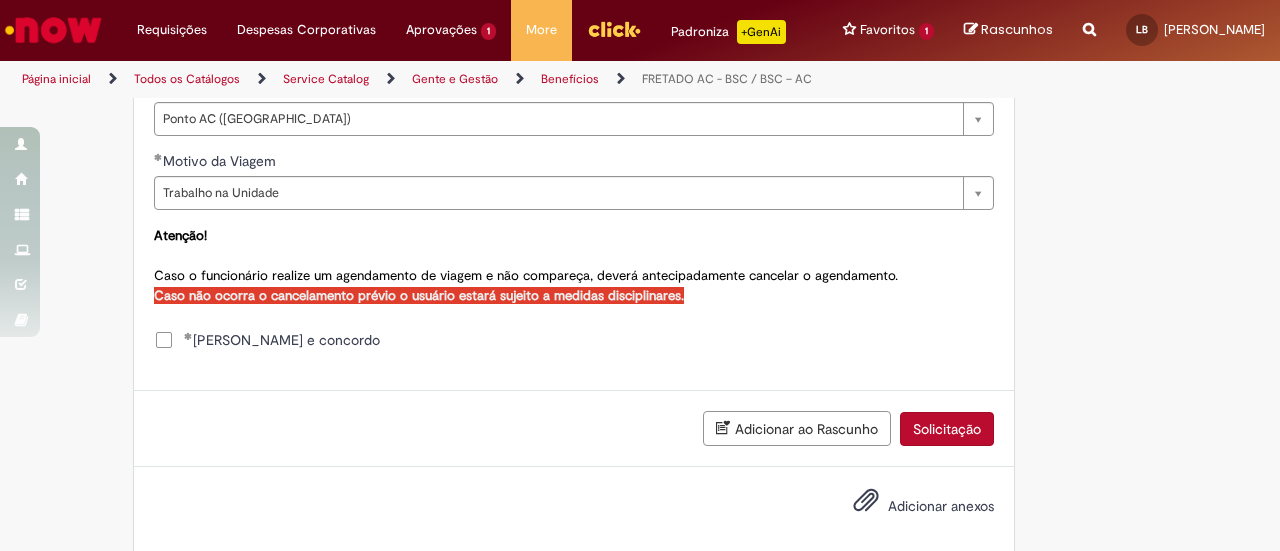 click on "Solicitação" at bounding box center (947, 429) 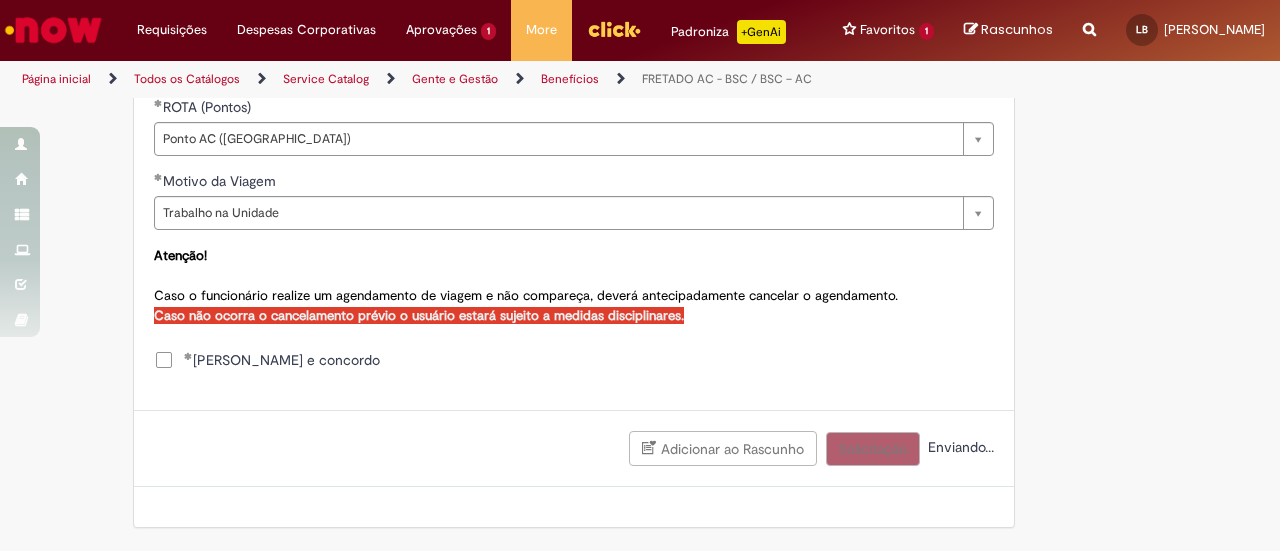 scroll, scrollTop: 1124, scrollLeft: 0, axis: vertical 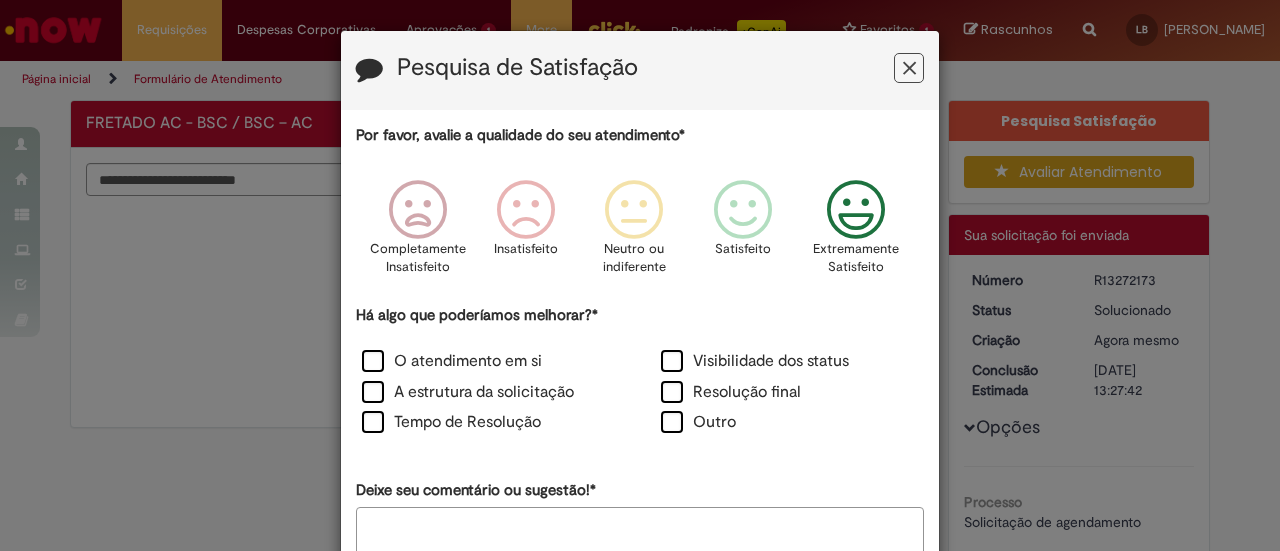 click at bounding box center [856, 210] 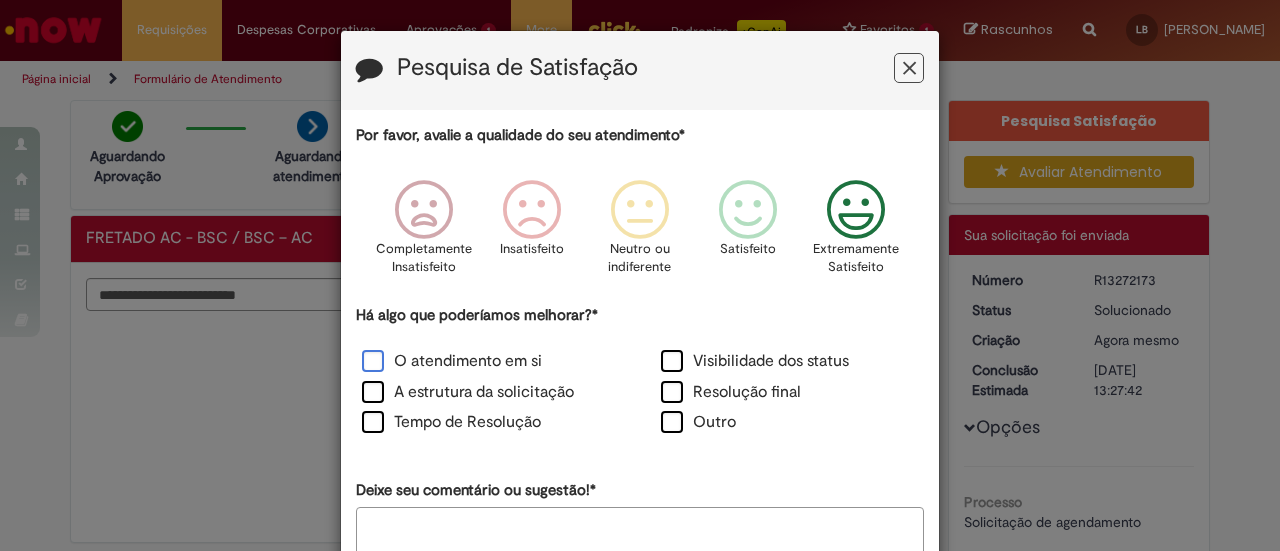 click on "O atendimento em si" at bounding box center (452, 361) 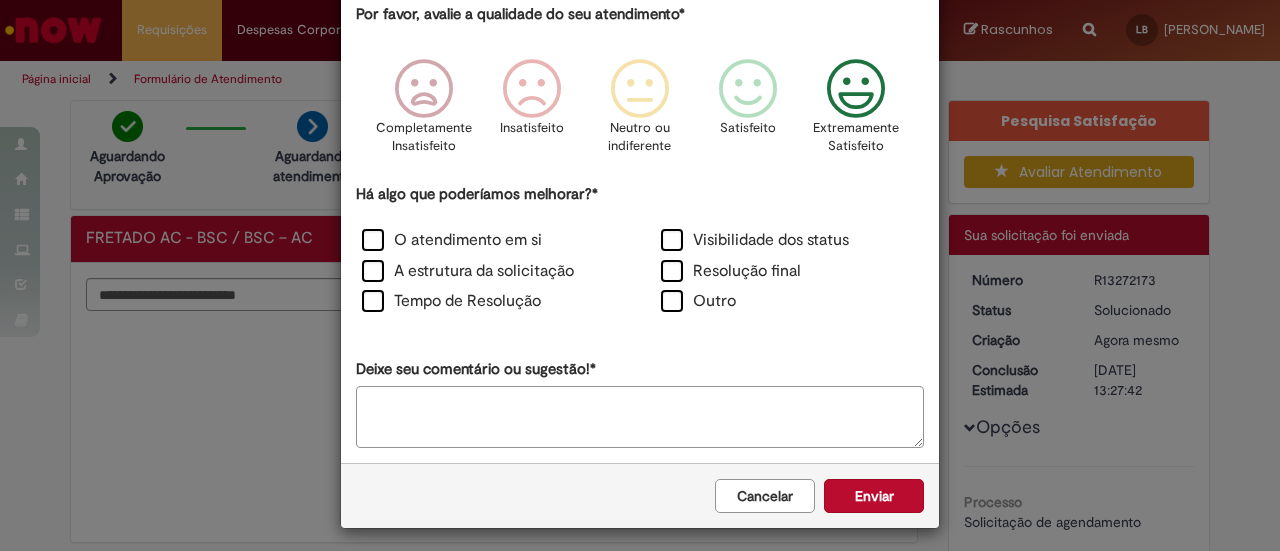 scroll, scrollTop: 126, scrollLeft: 0, axis: vertical 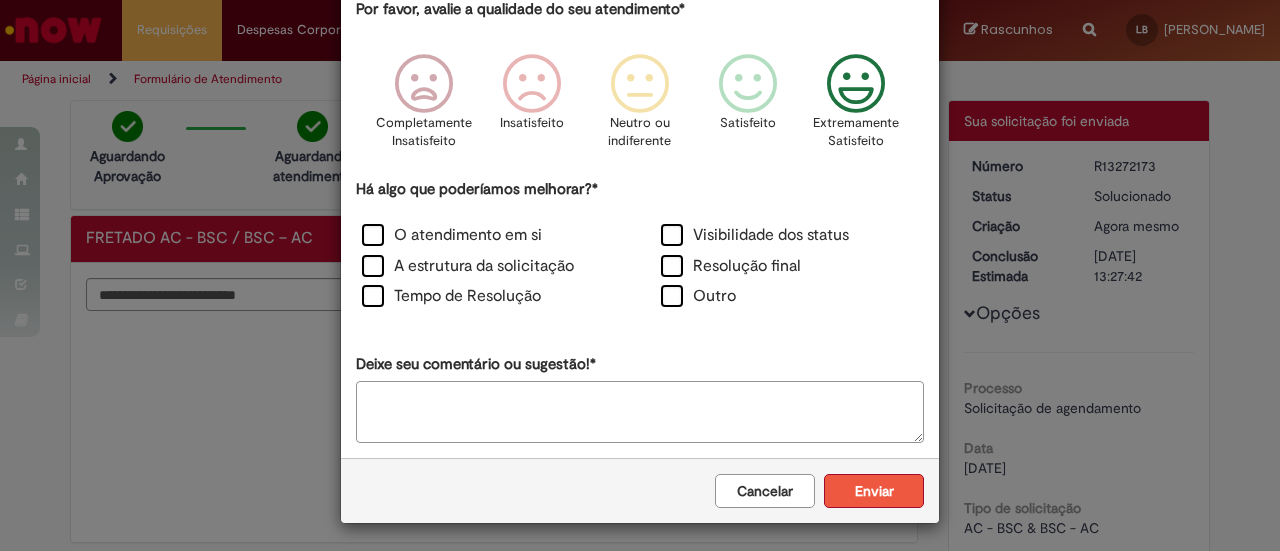 click on "Enviar" at bounding box center (874, 491) 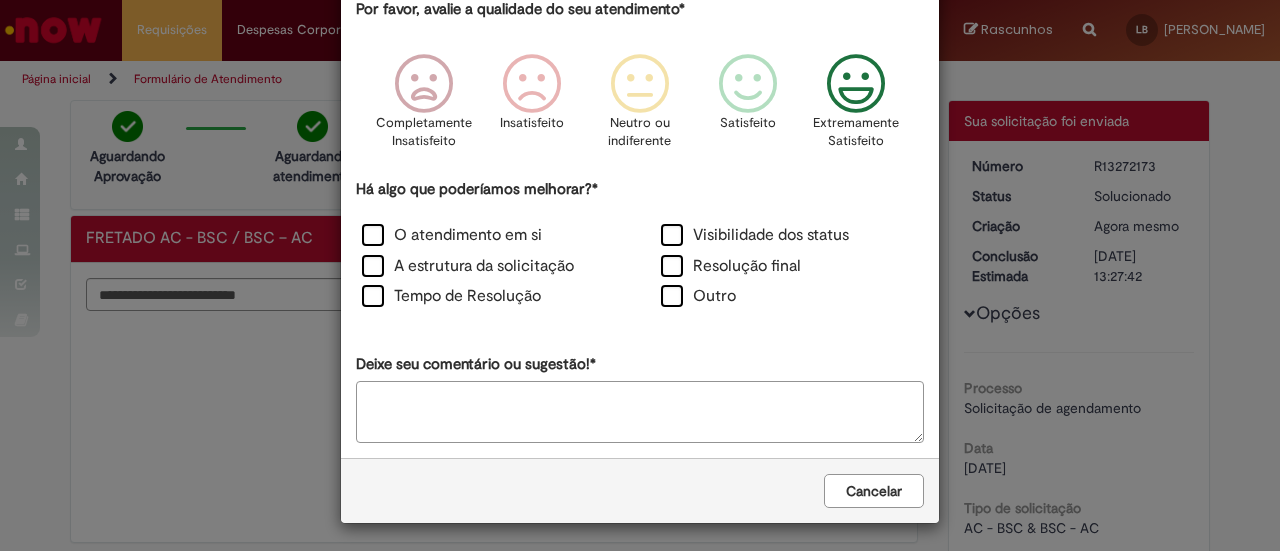 scroll, scrollTop: 0, scrollLeft: 0, axis: both 